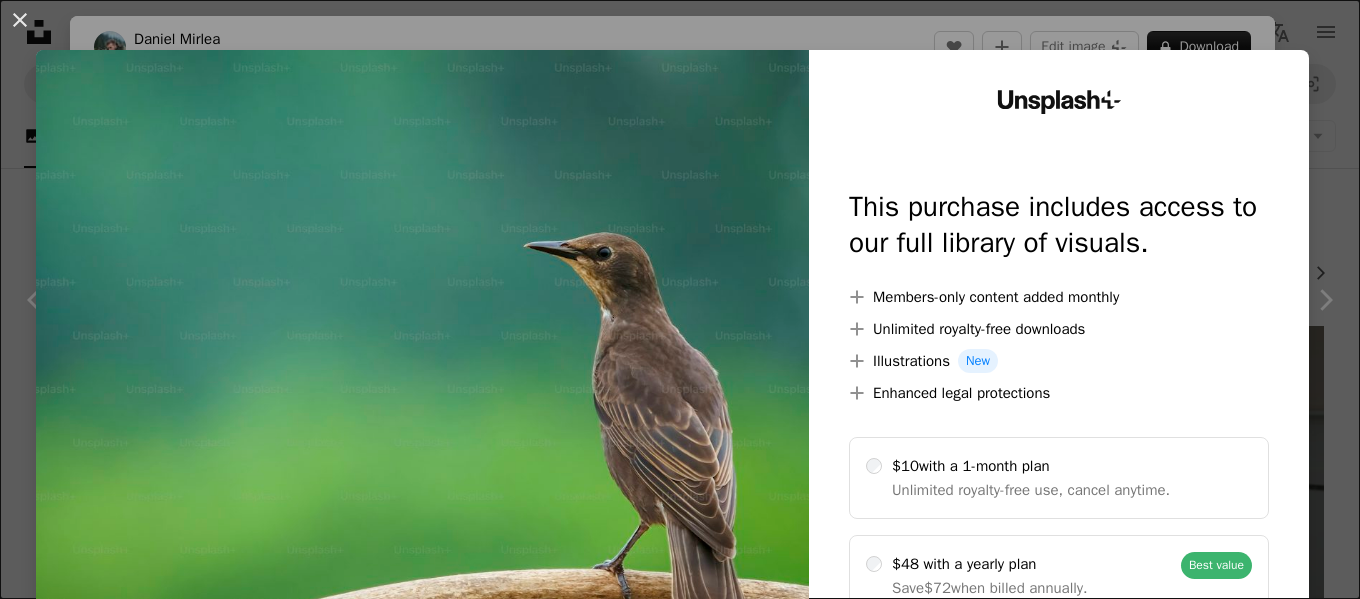 scroll, scrollTop: 1051, scrollLeft: 0, axis: vertical 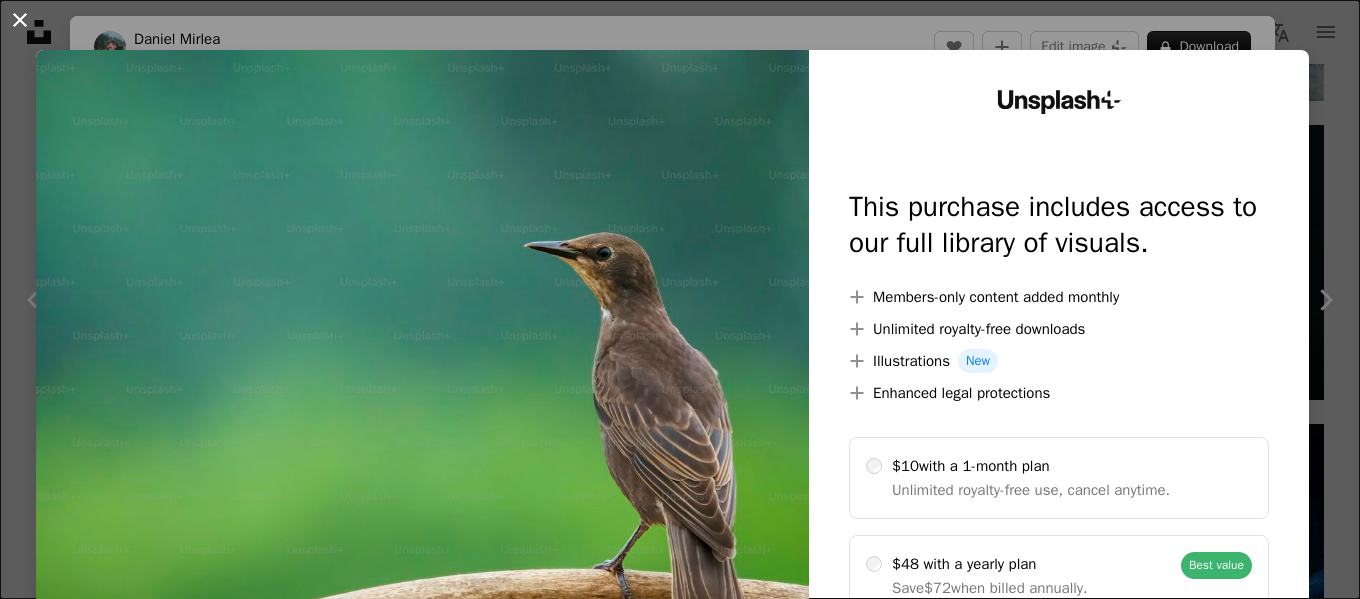 click on "An X shape" at bounding box center [20, 20] 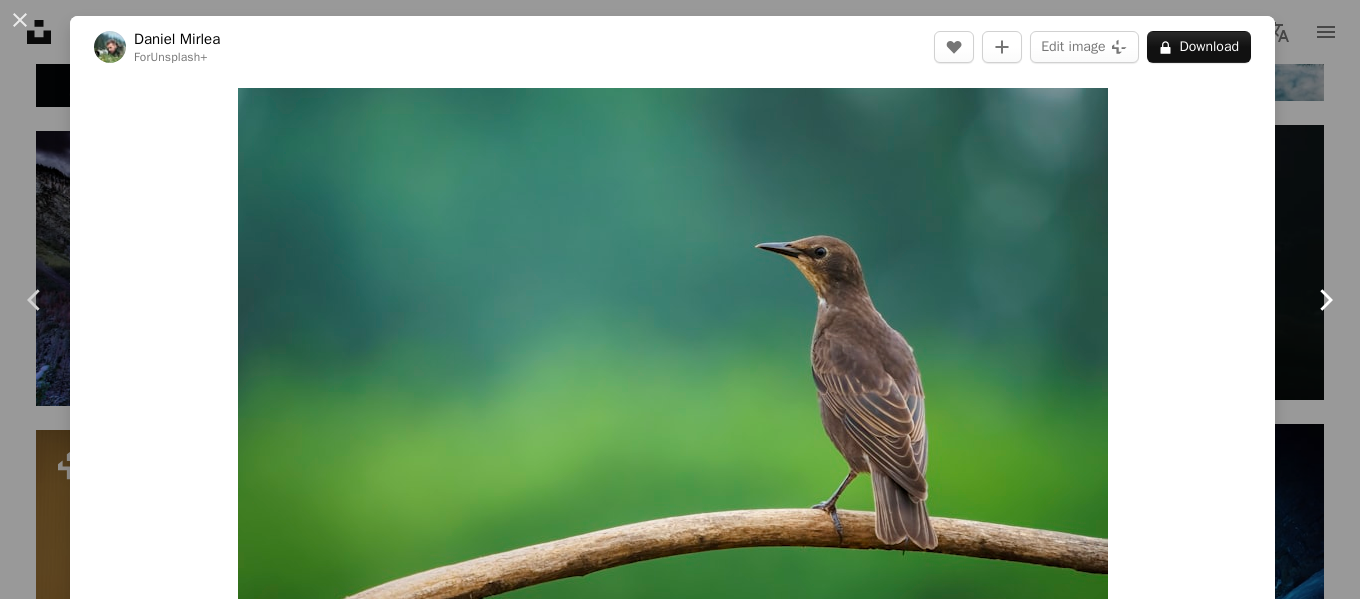 click on "Chevron right" 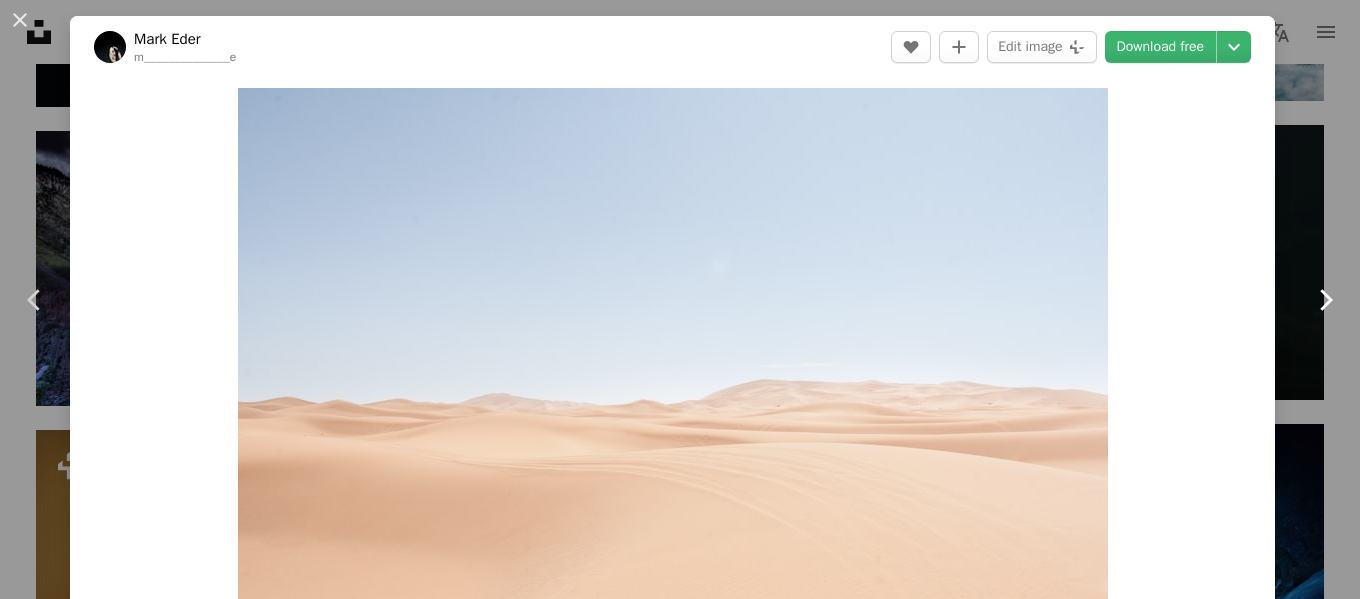 click on "Chevron right" 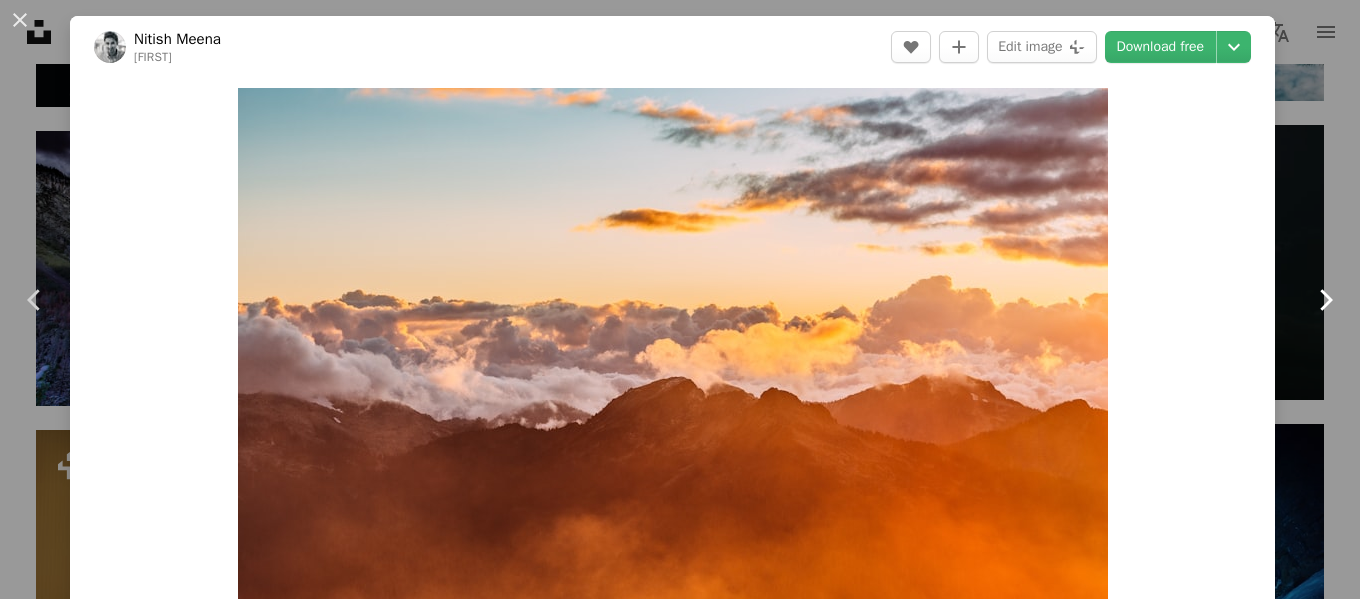 click on "Chevron right" 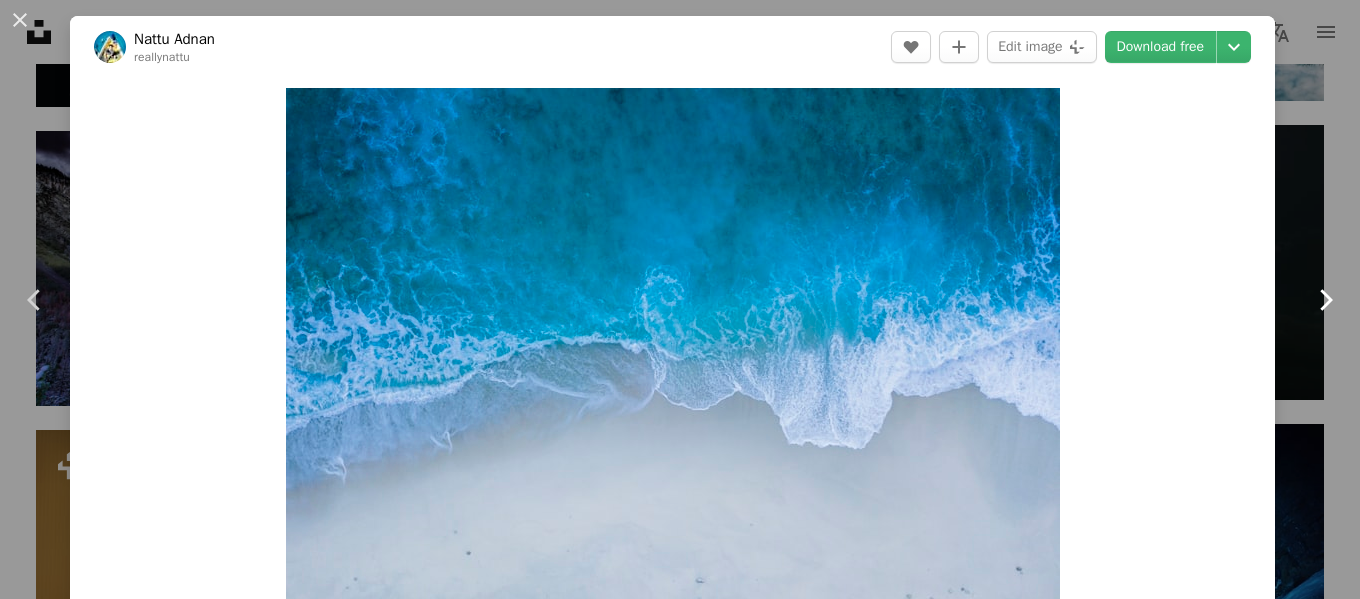click on "Chevron right" 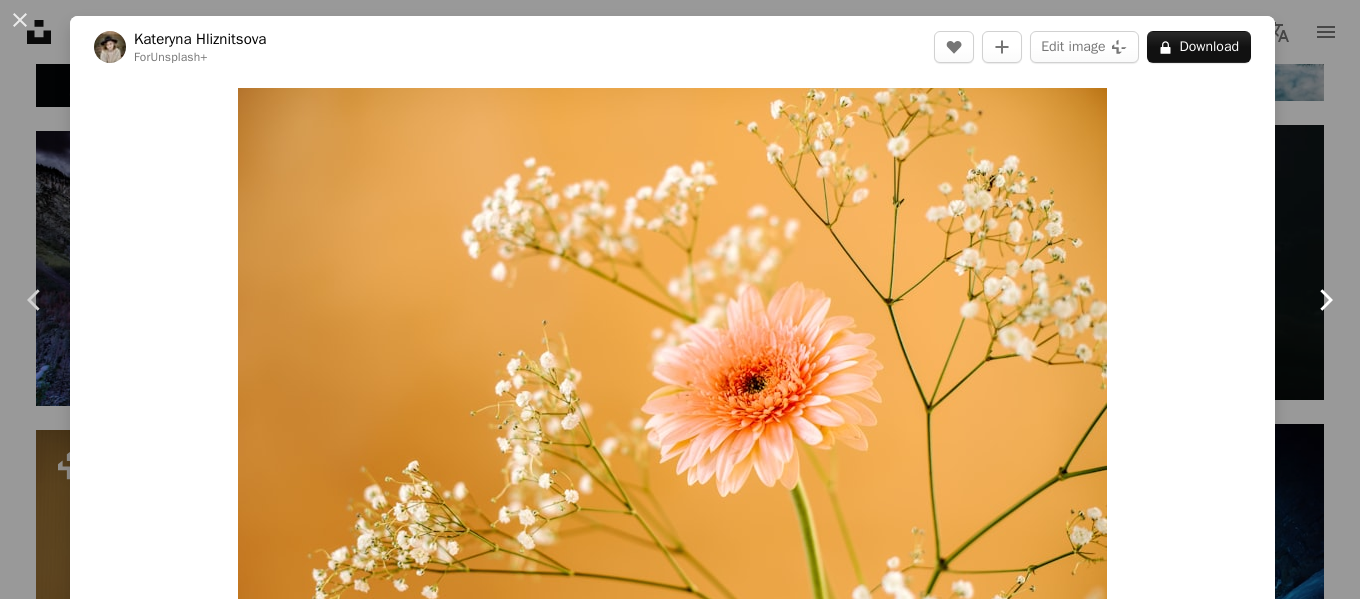click on "Chevron right" 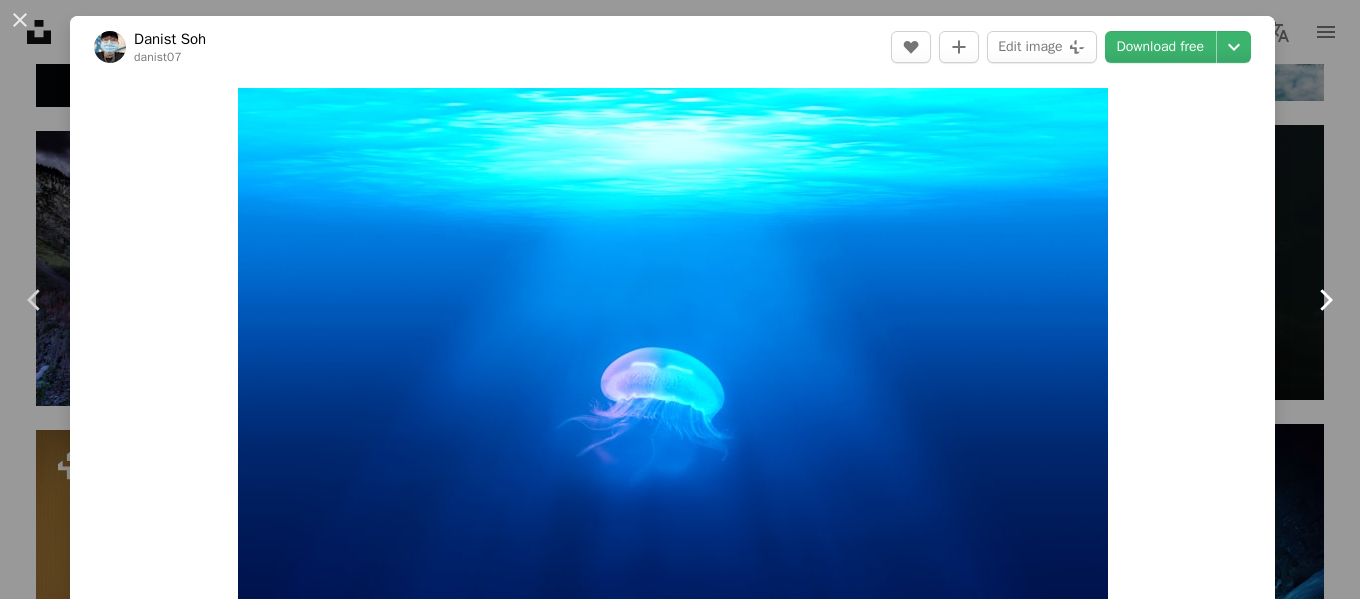 click on "Chevron right" 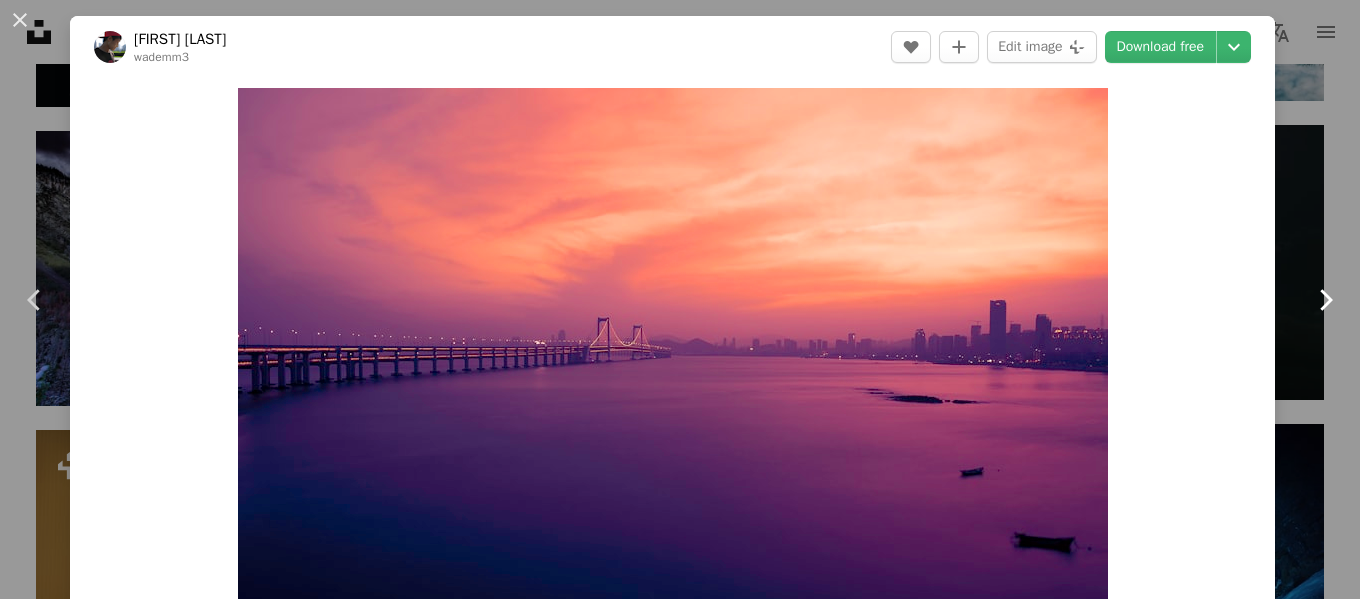 click on "Chevron right" 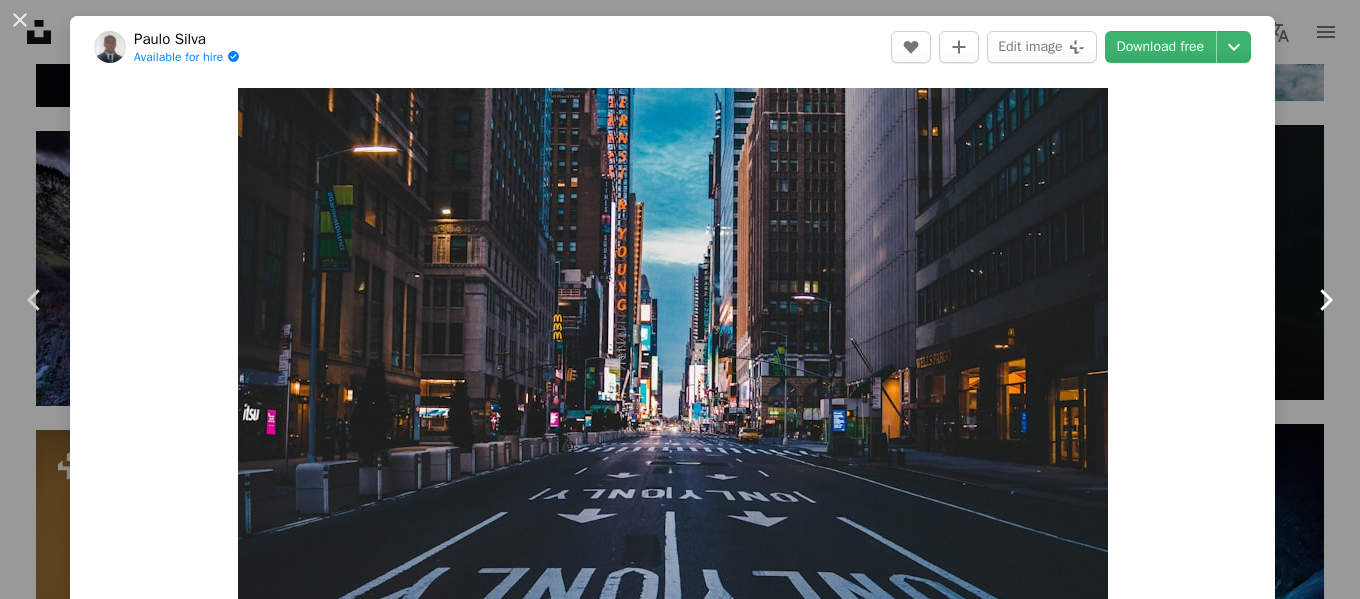click on "Chevron right" 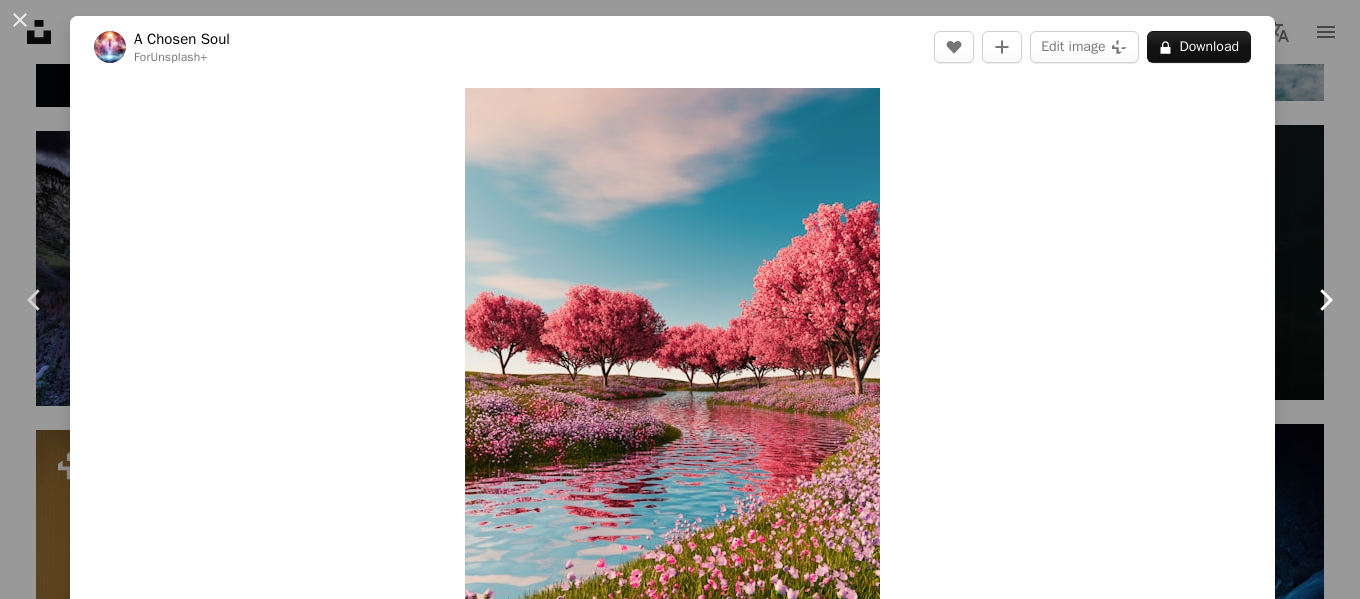 click on "Chevron right" 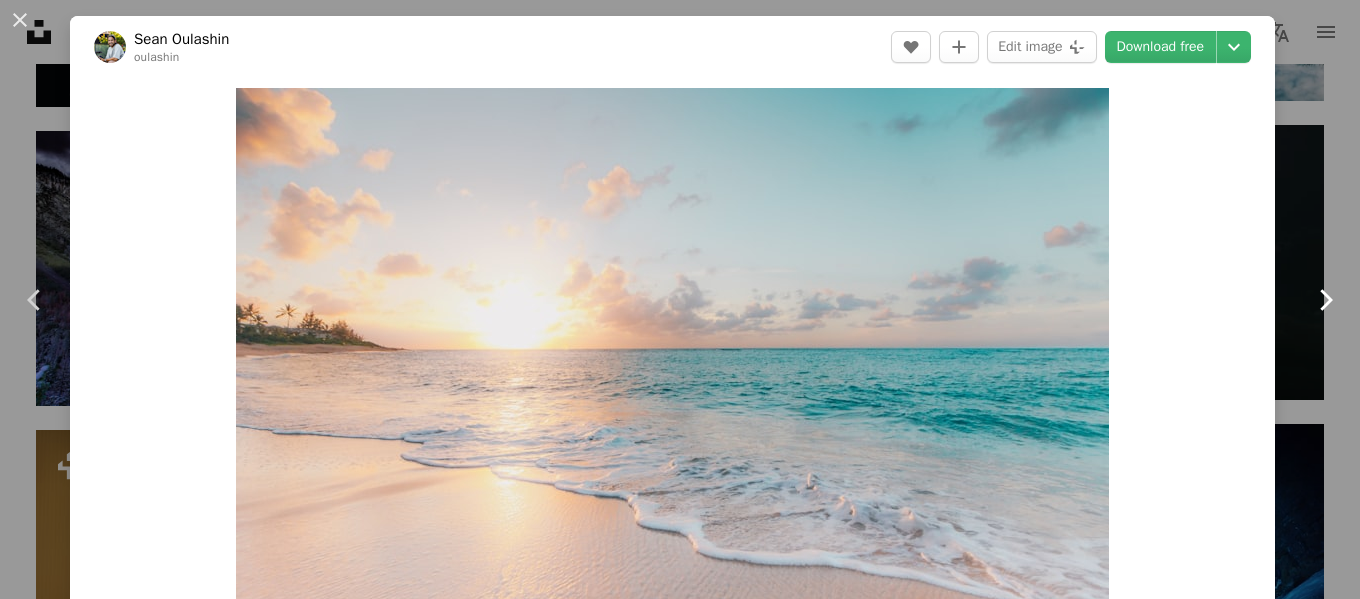 click on "Chevron right" 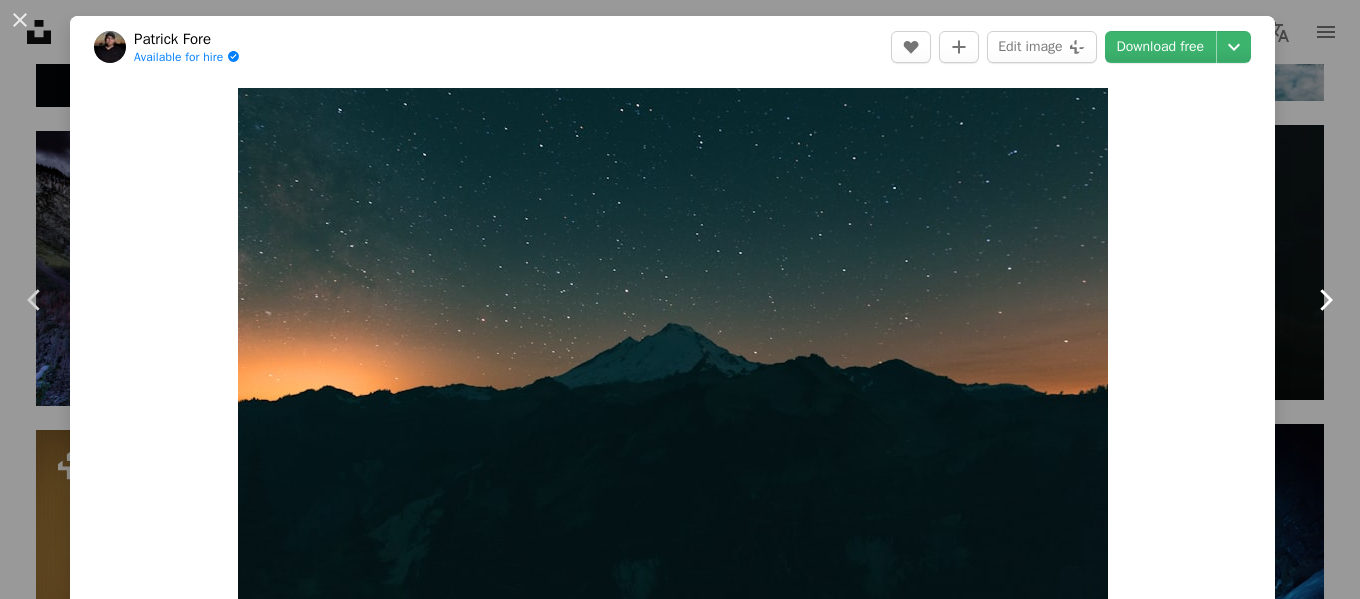 click on "Chevron right" 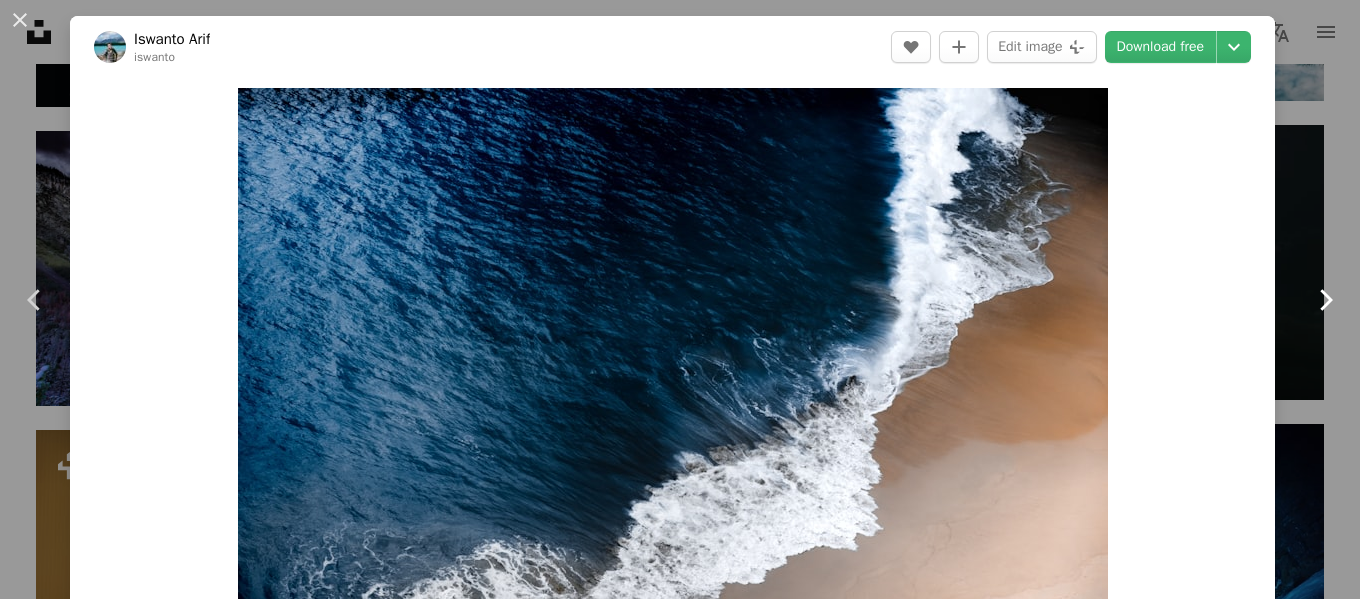 click on "Chevron right" 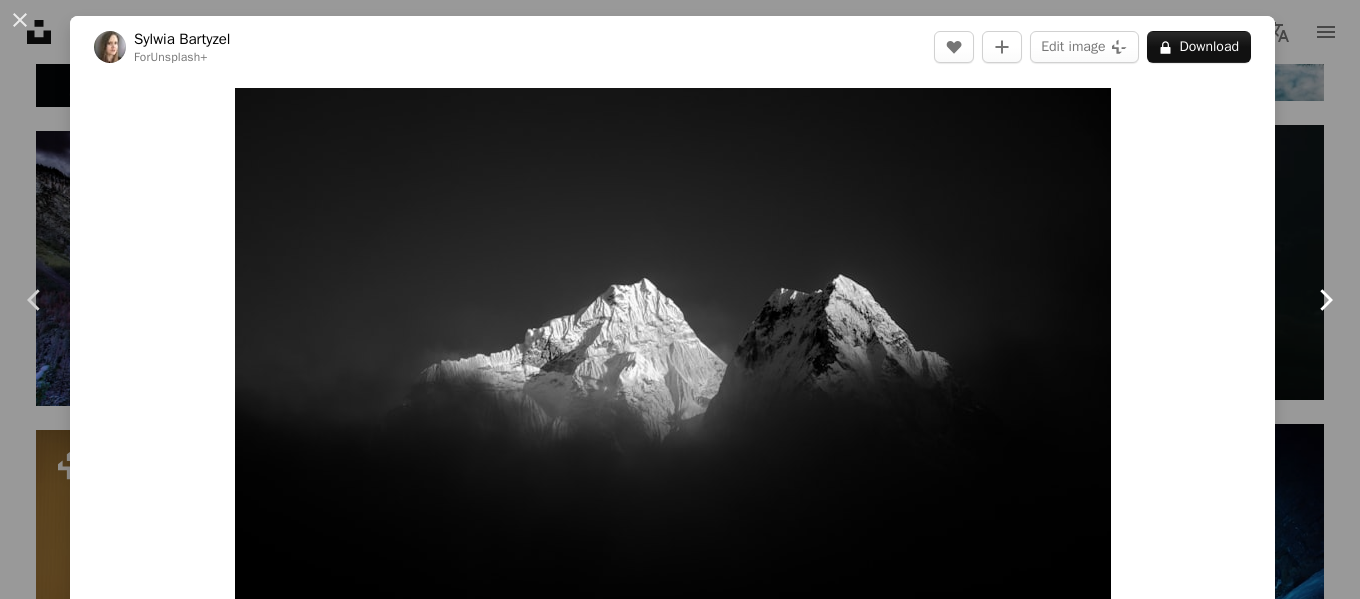 click on "Chevron right" 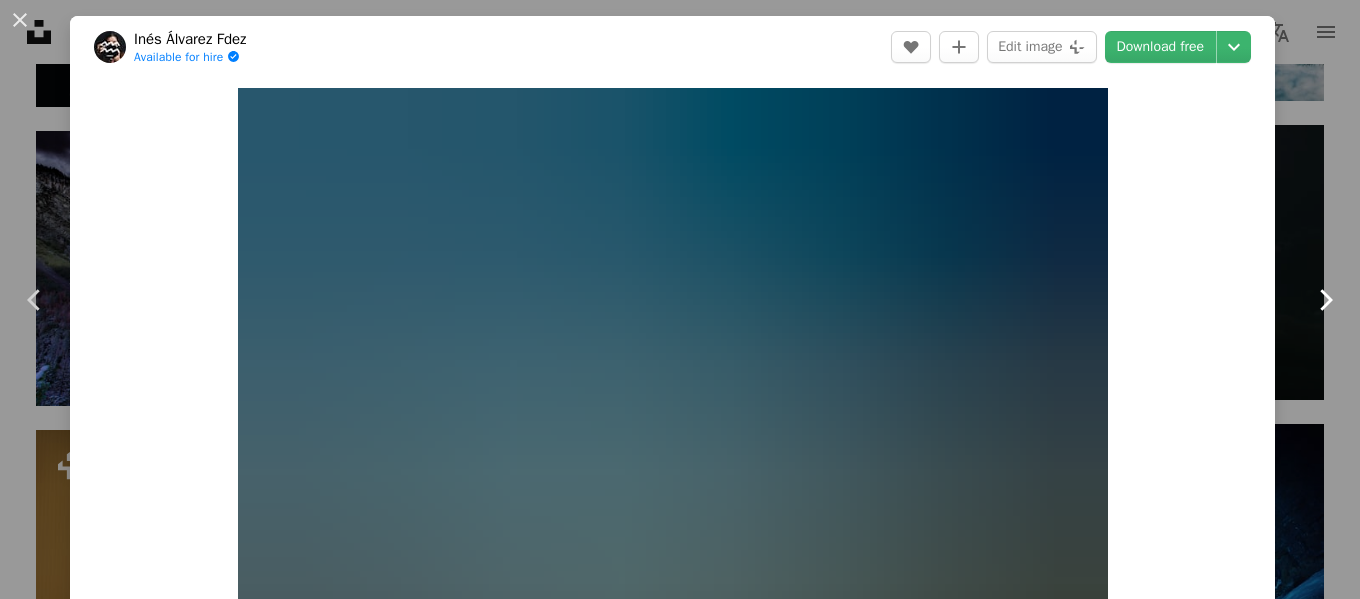 click on "Chevron right" 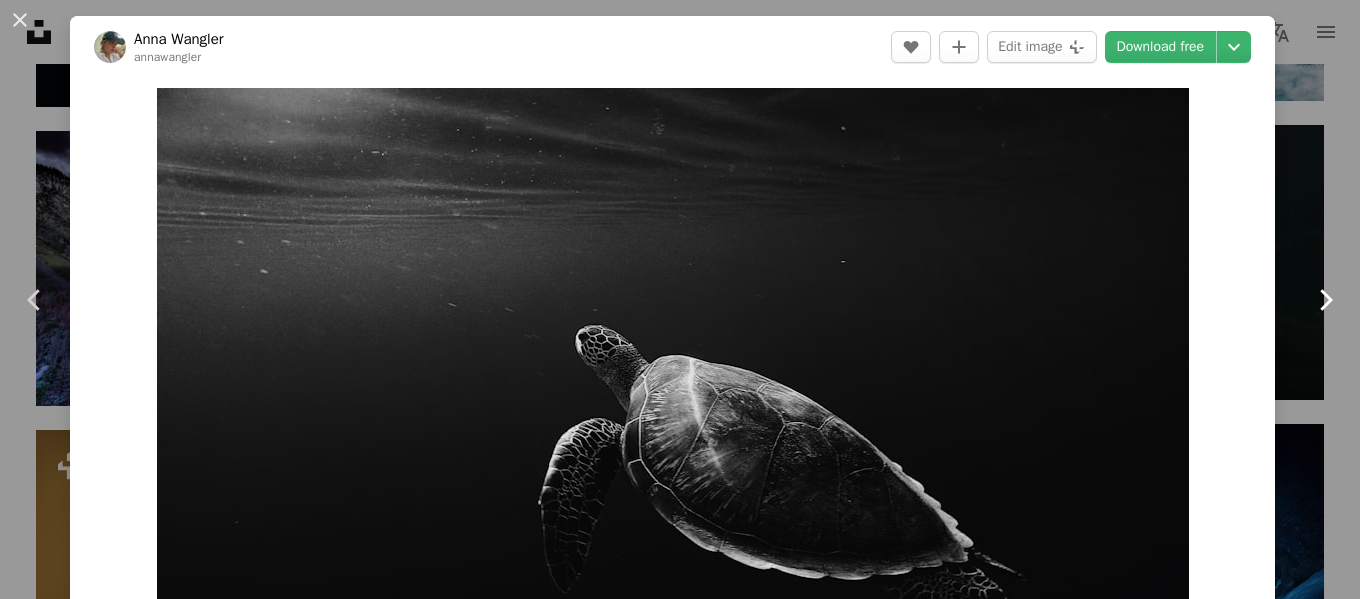 click on "Chevron right" 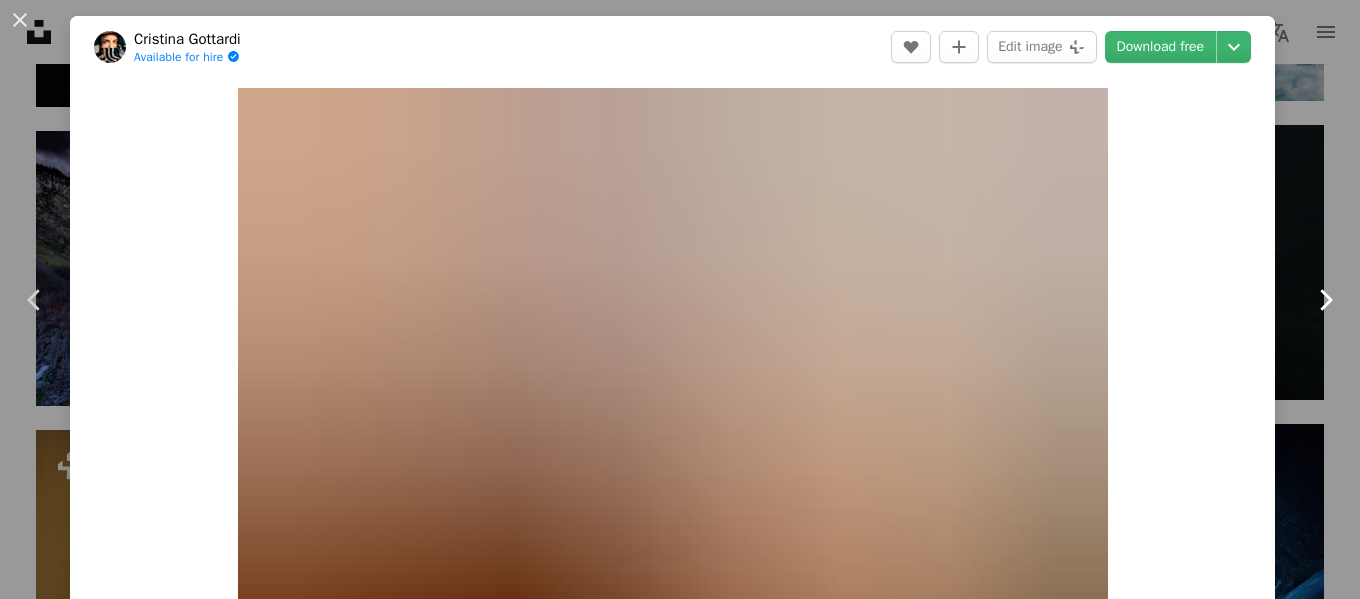 click on "Chevron right" 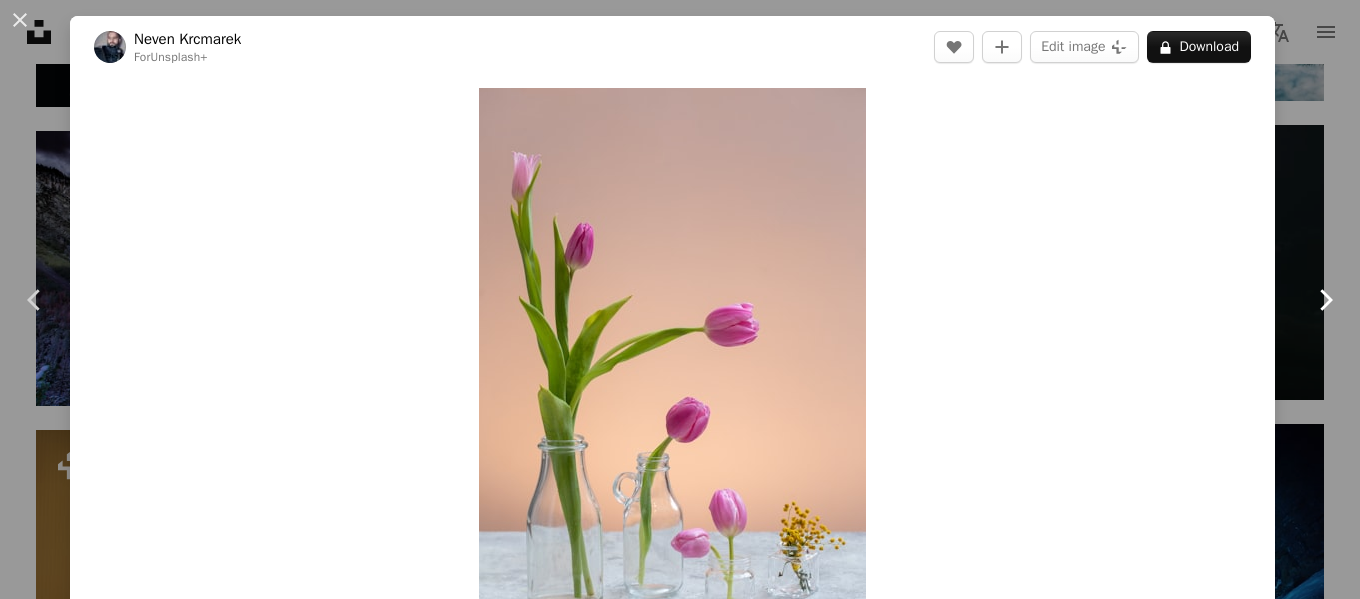 click on "Chevron right" 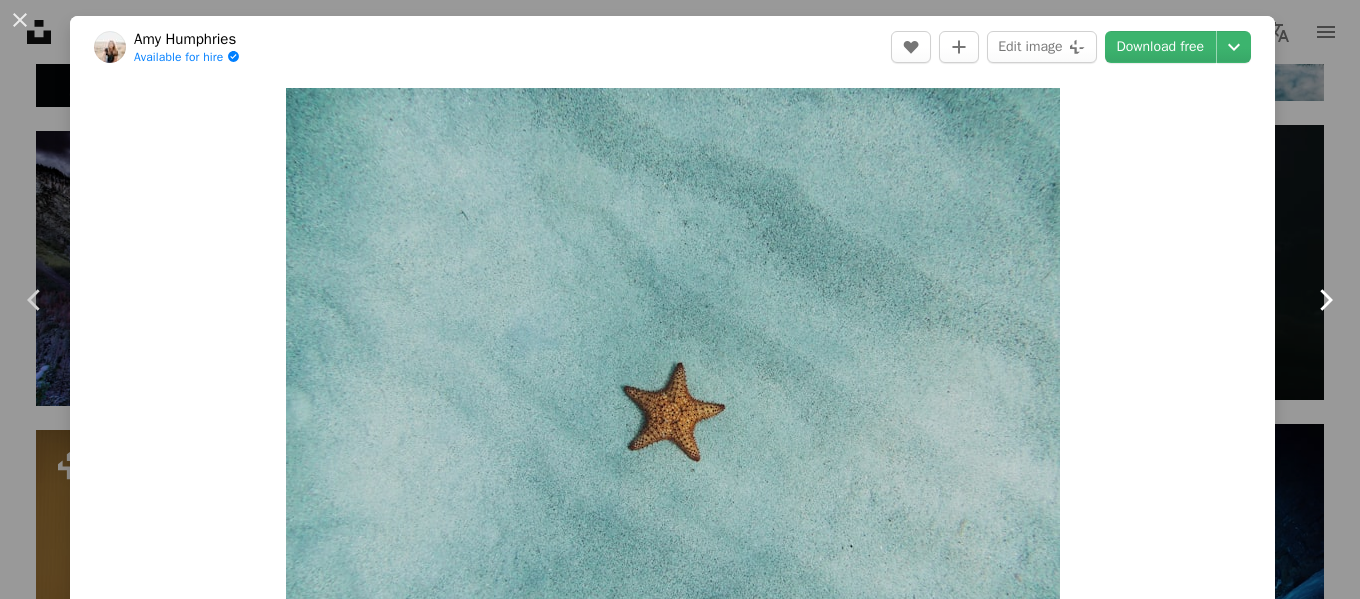 click on "Chevron right" 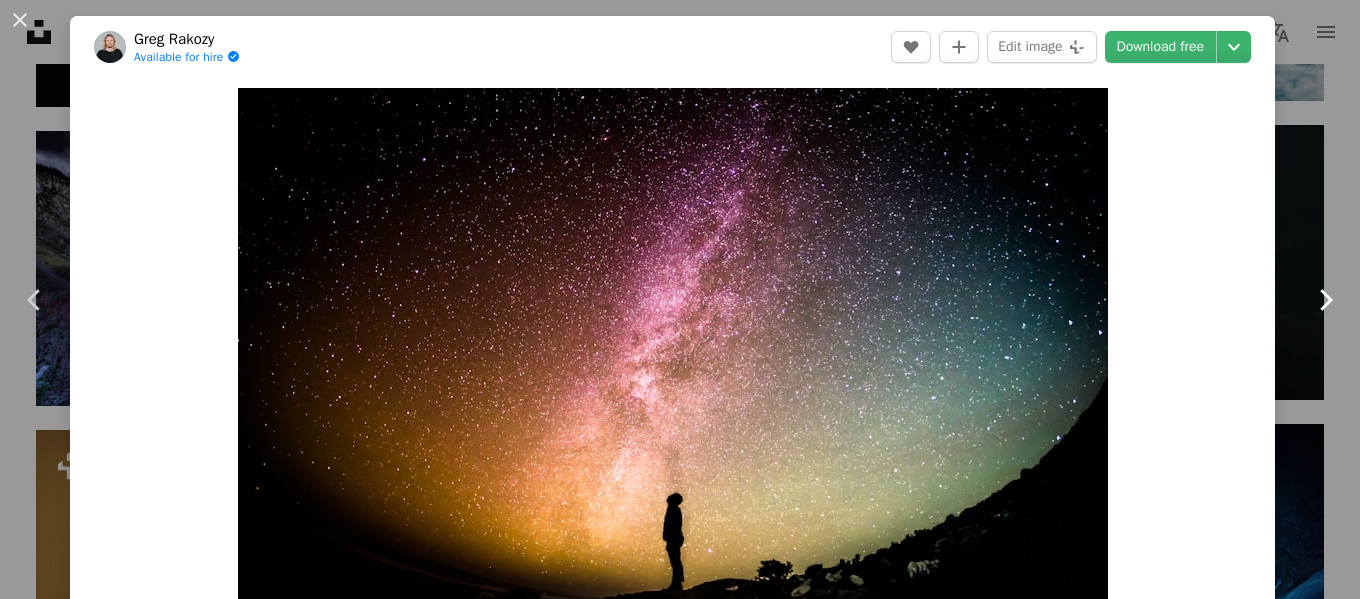click on "Chevron right" 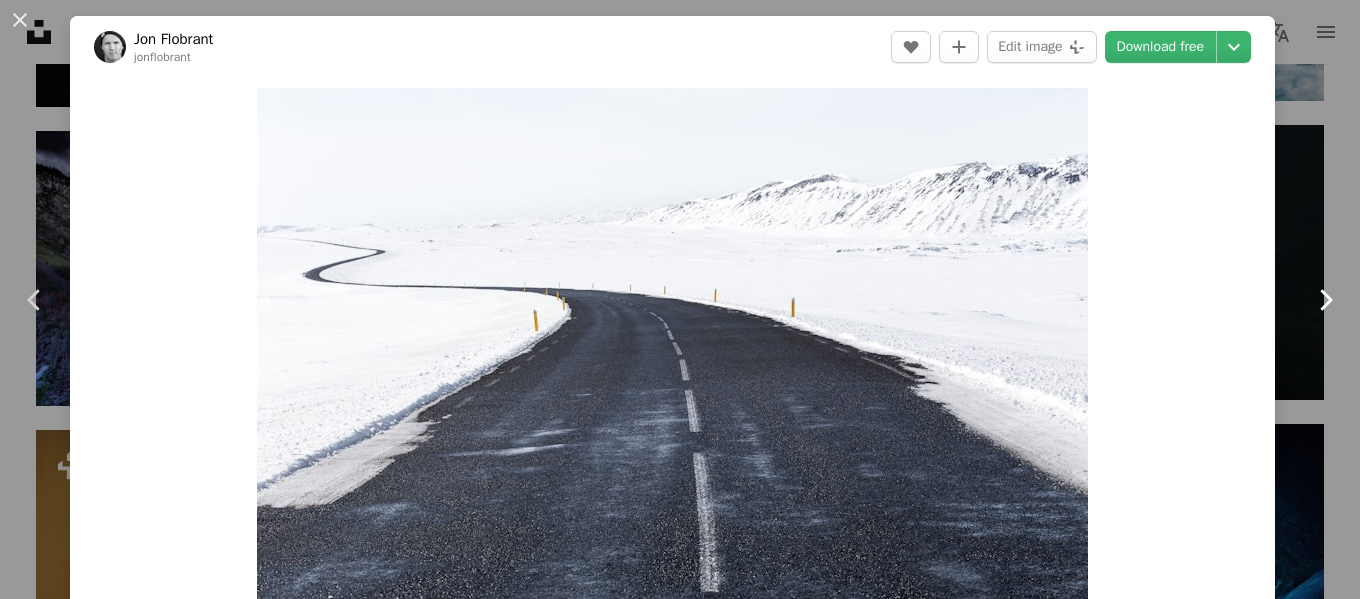 click on "Chevron right" 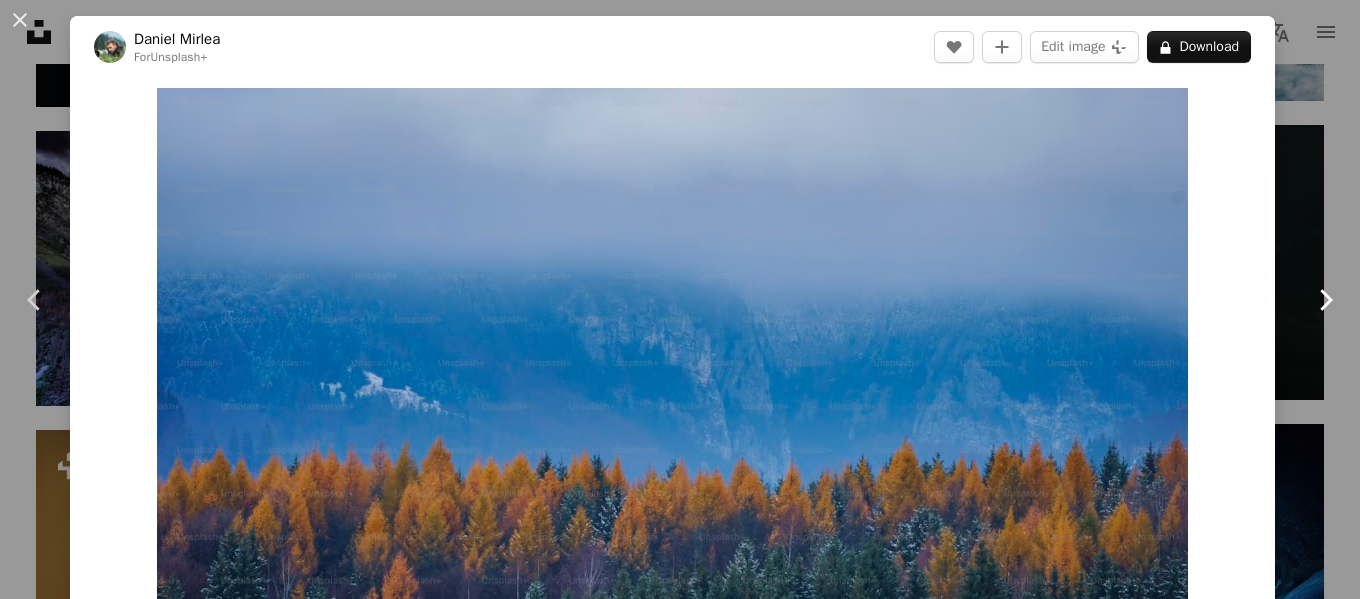 click on "Chevron right" 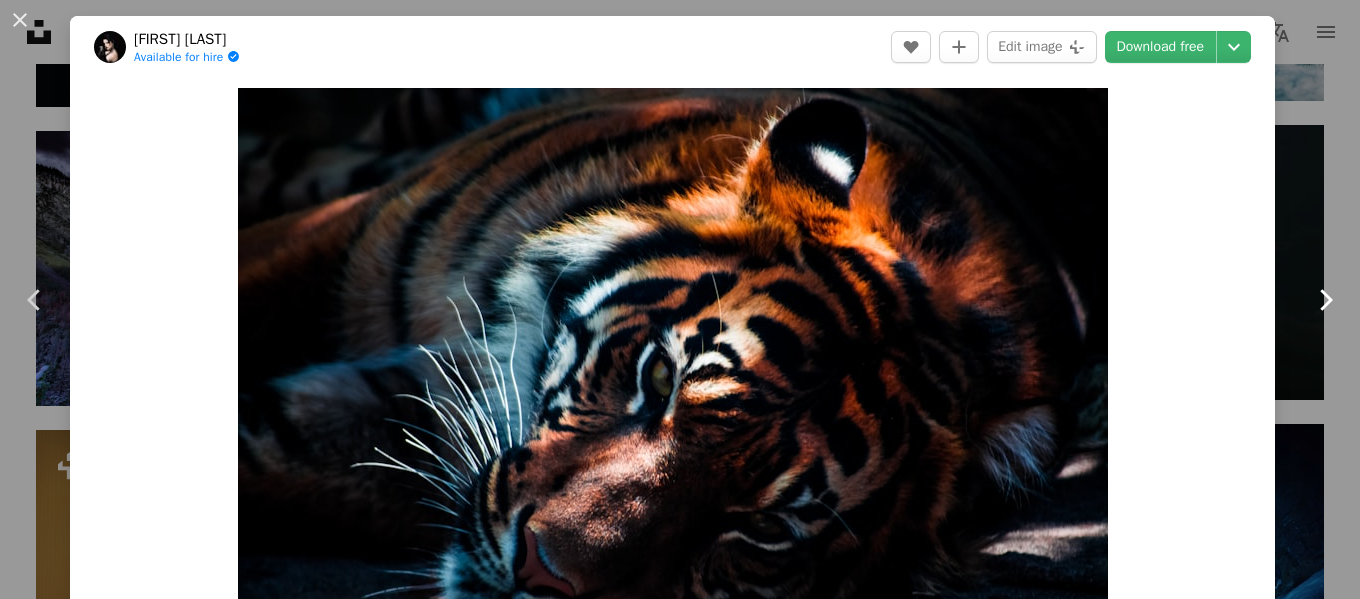 click on "Chevron right" 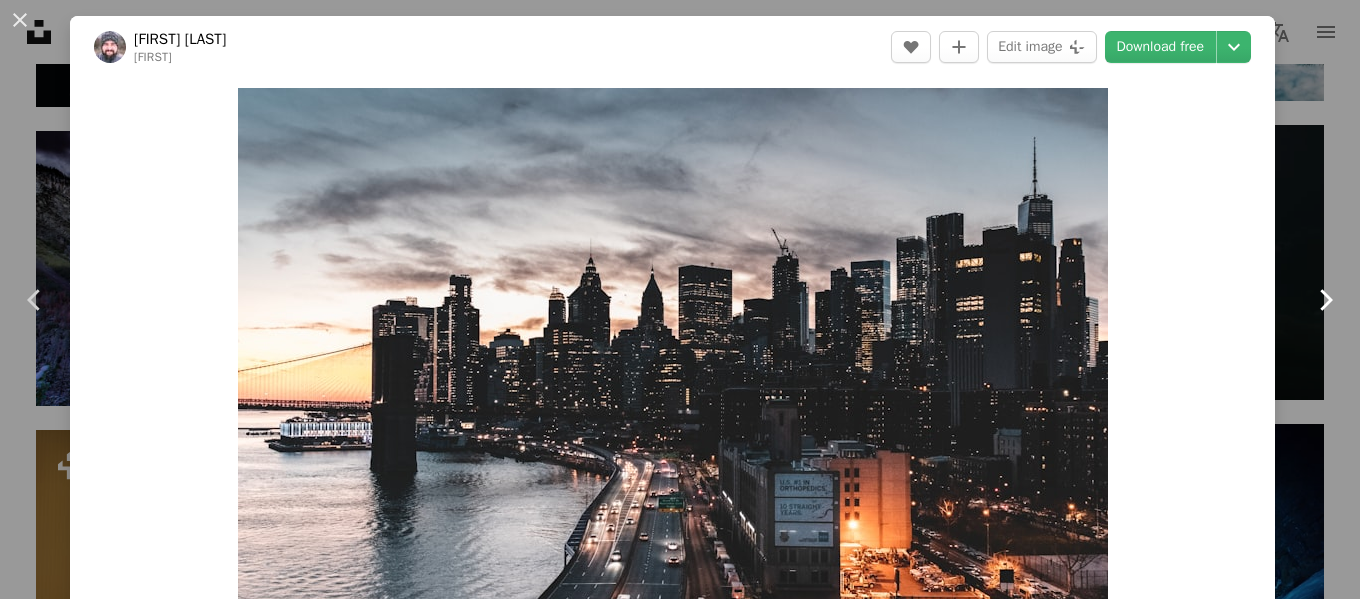 click on "Chevron right" 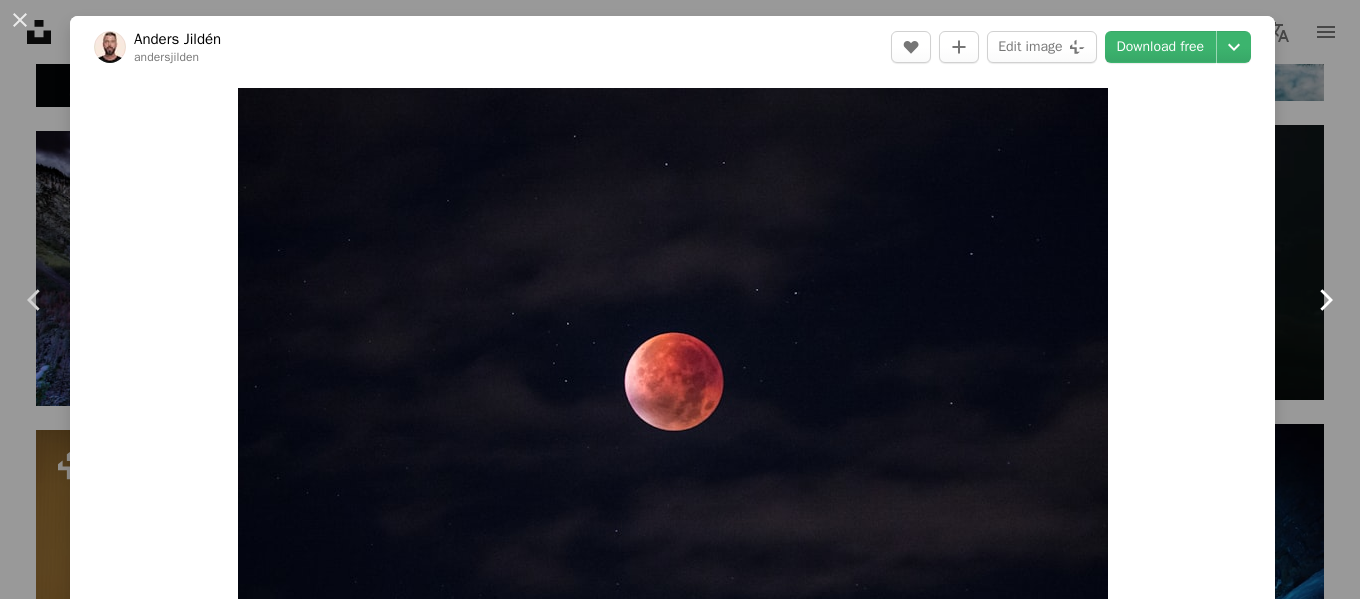 click on "Chevron right" 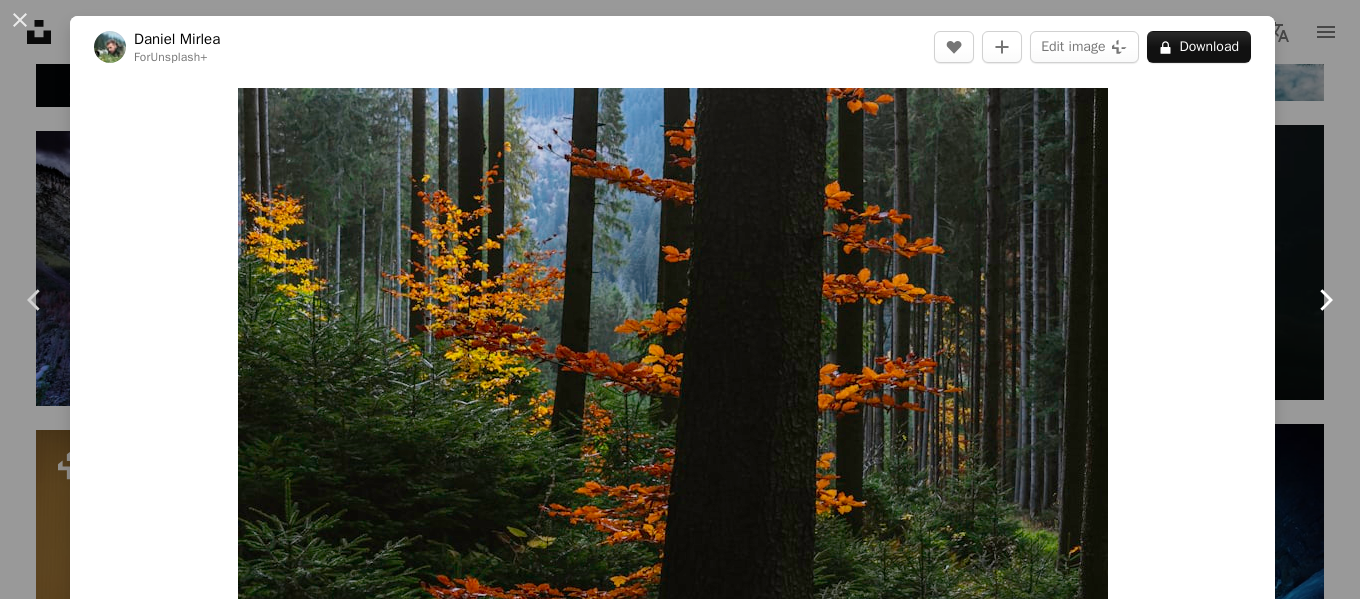 click on "Chevron right" 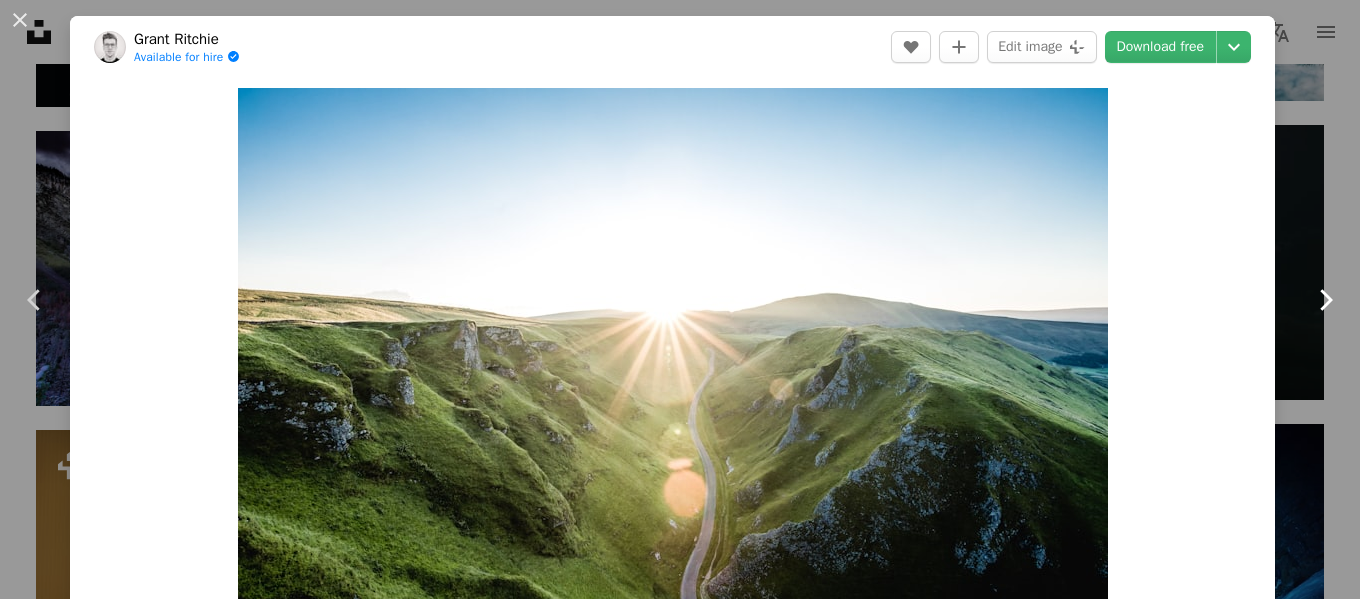 click on "Chevron right" 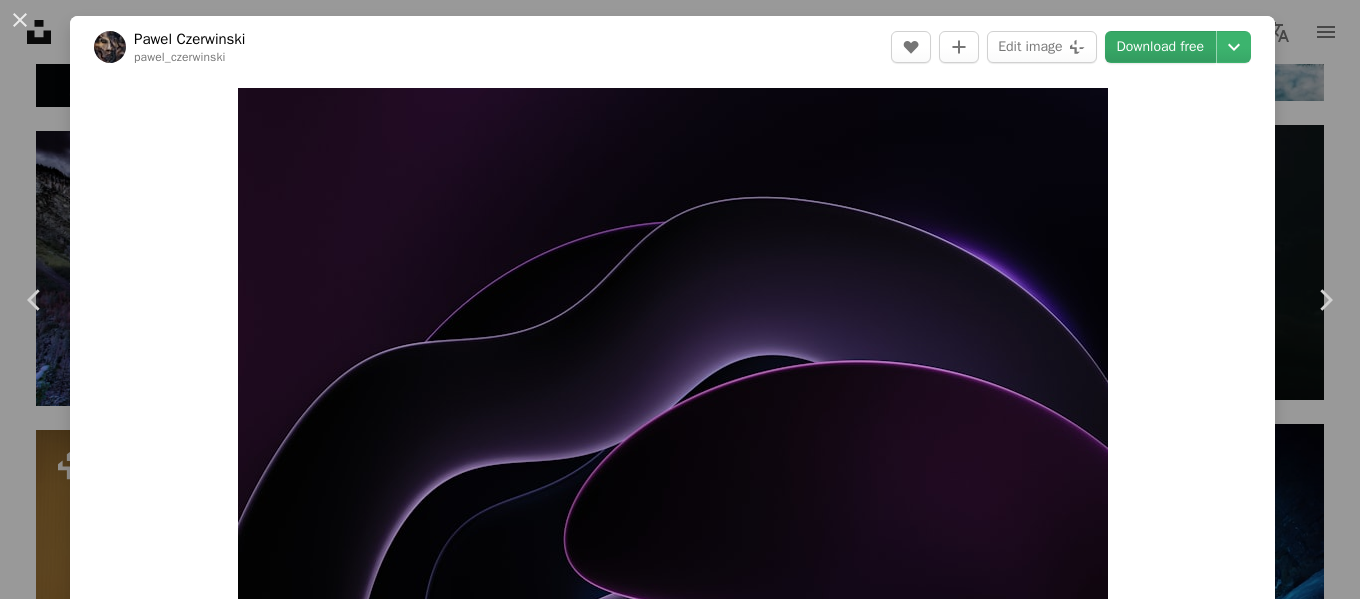 click on "Download free" at bounding box center (1161, 47) 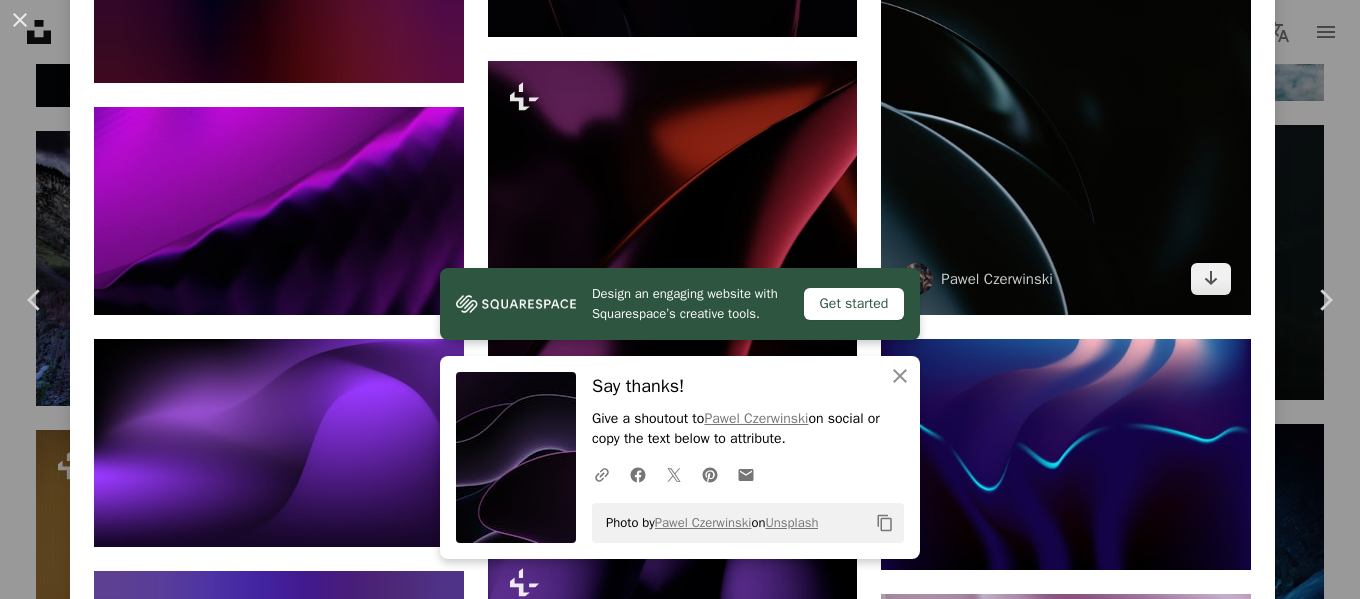 scroll, scrollTop: 2621, scrollLeft: 0, axis: vertical 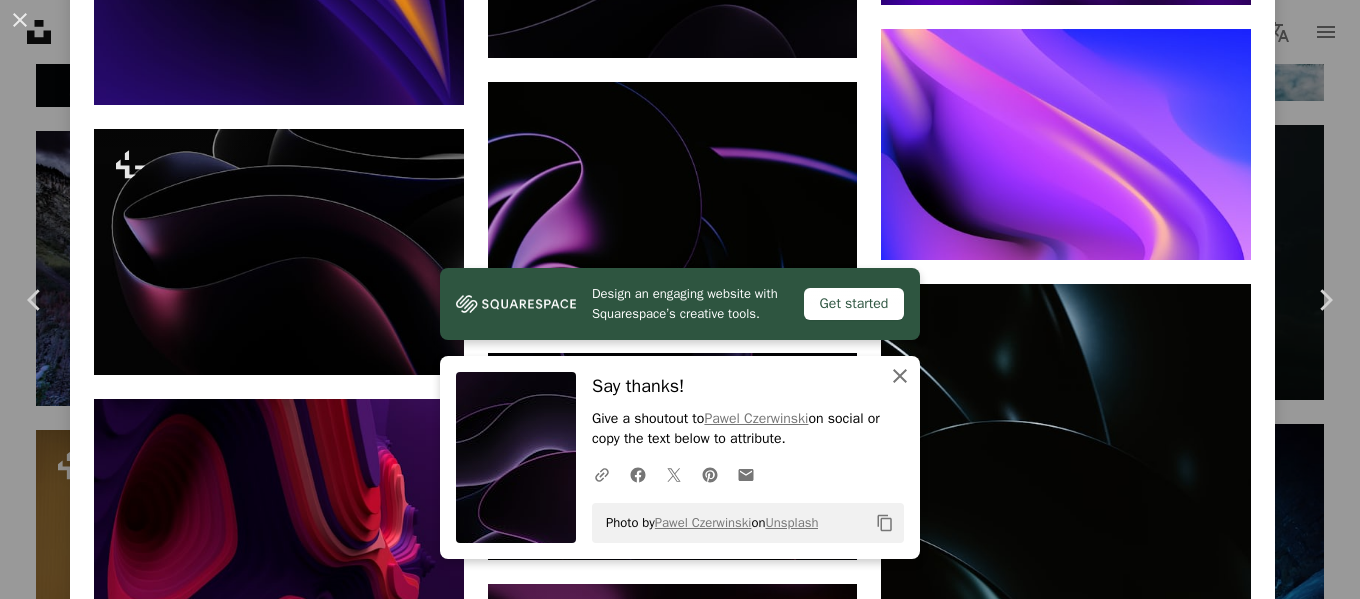 click on "An X shape" 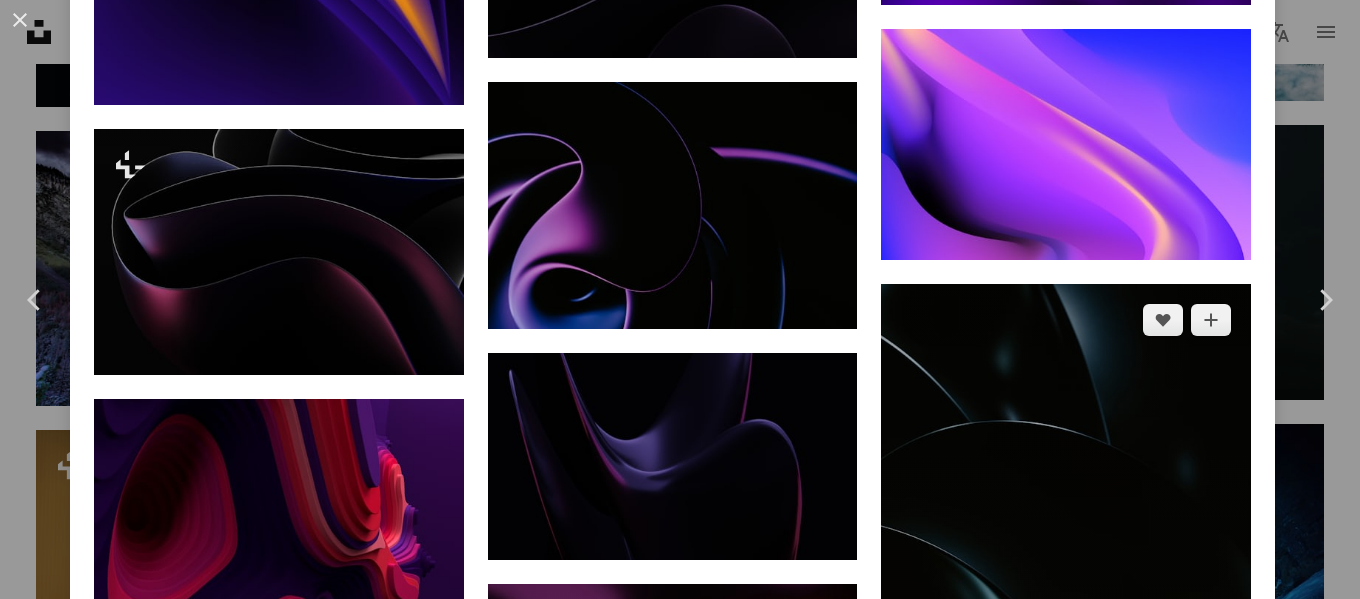 scroll, scrollTop: 0, scrollLeft: 0, axis: both 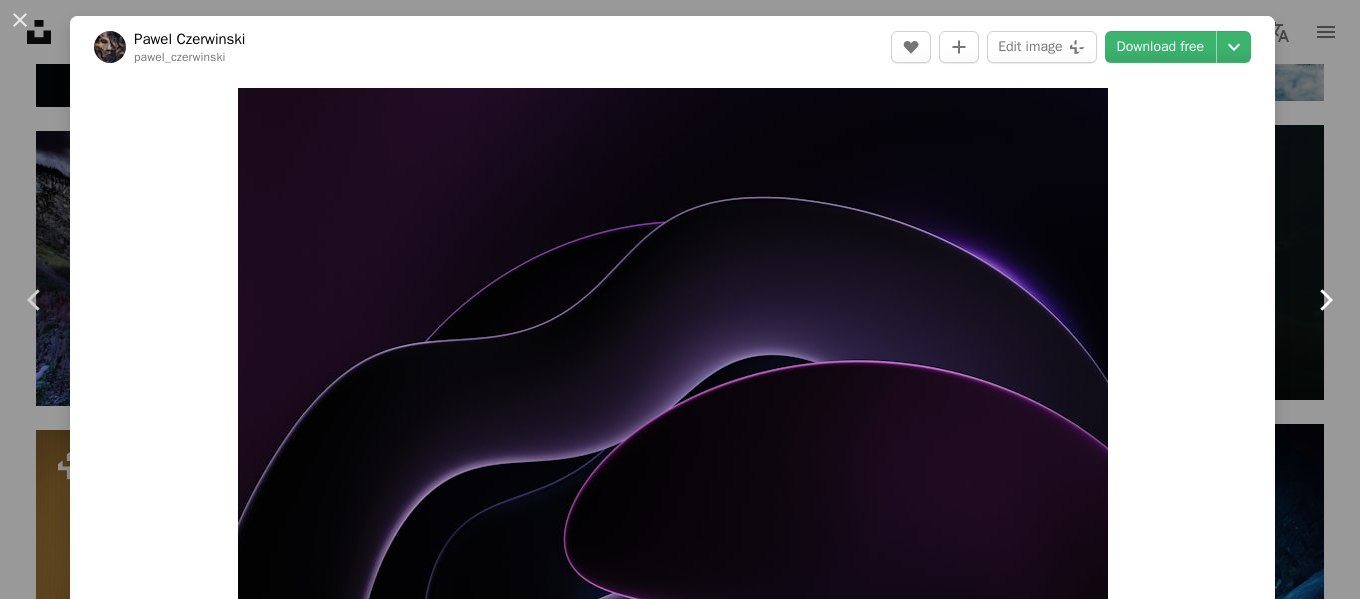 click on "Chevron right" 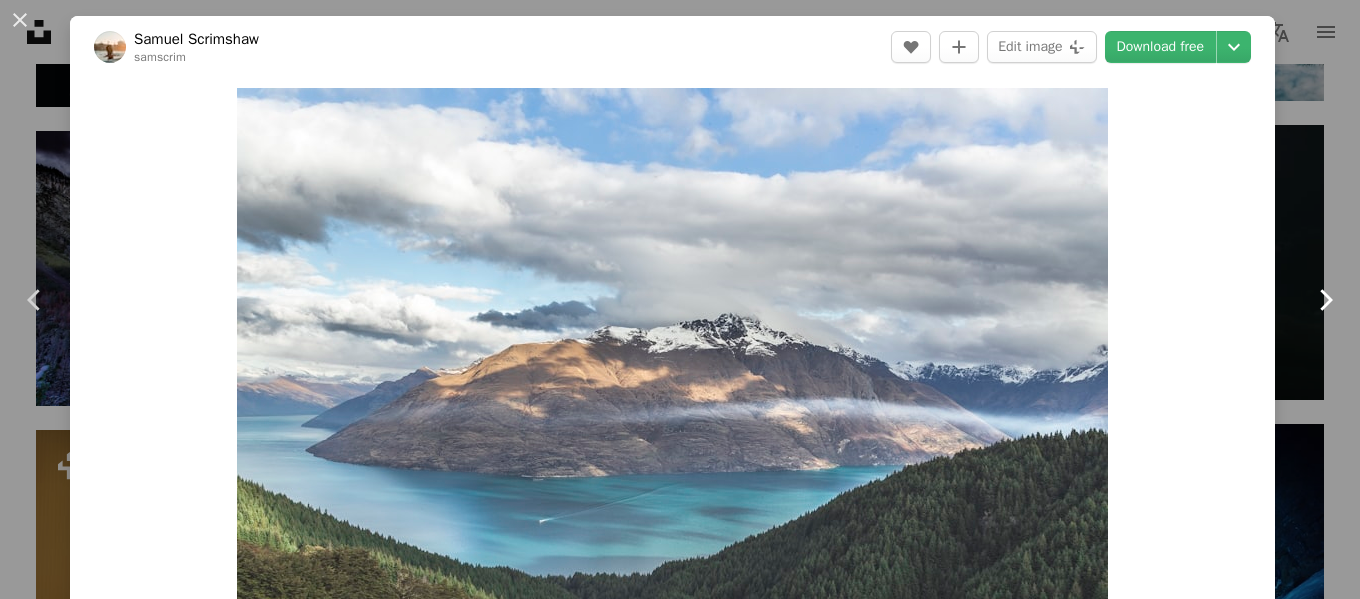 click 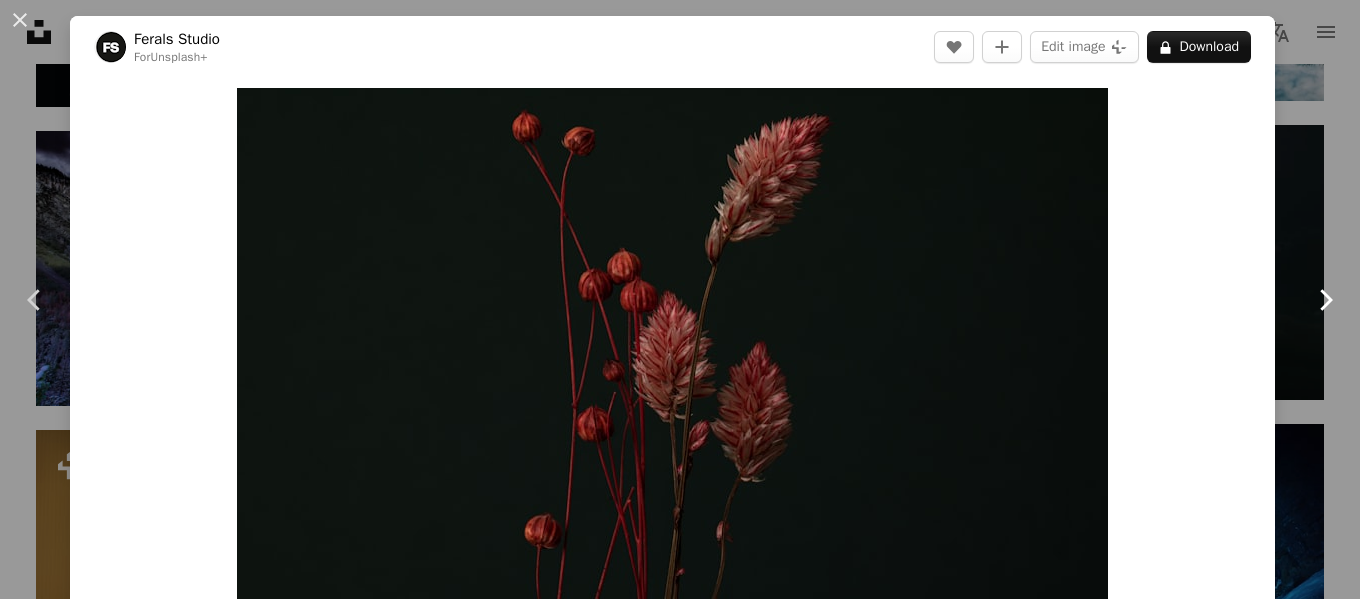 click on "Chevron right" 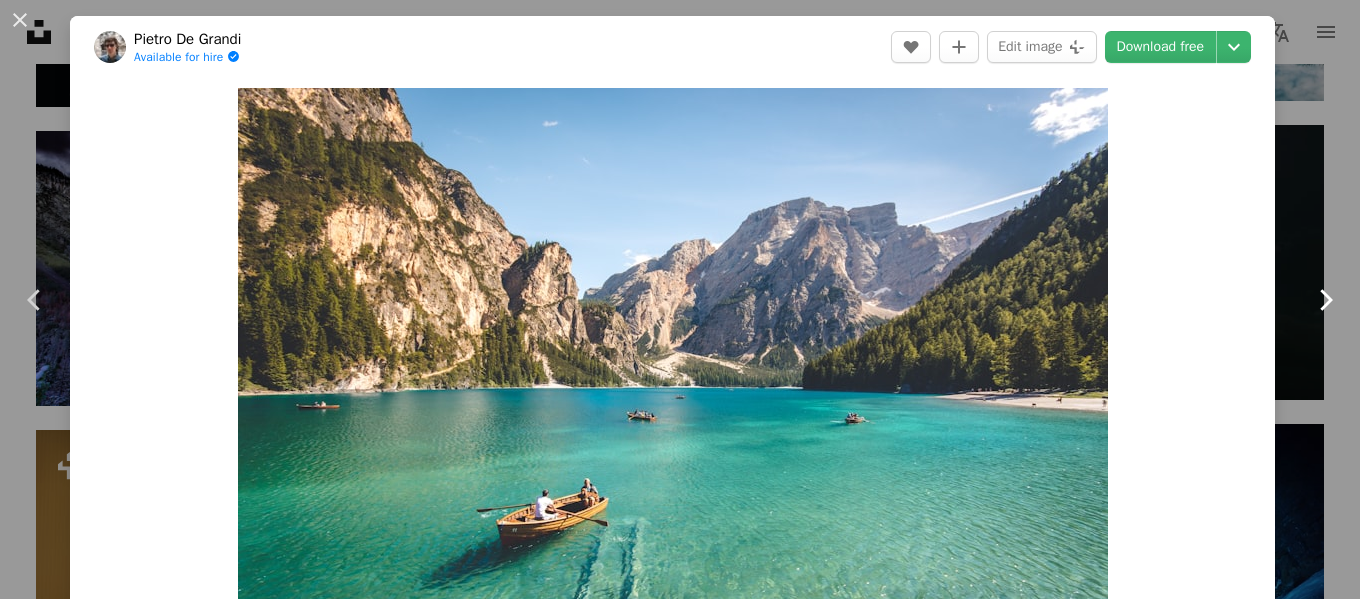 click on "Chevron right" 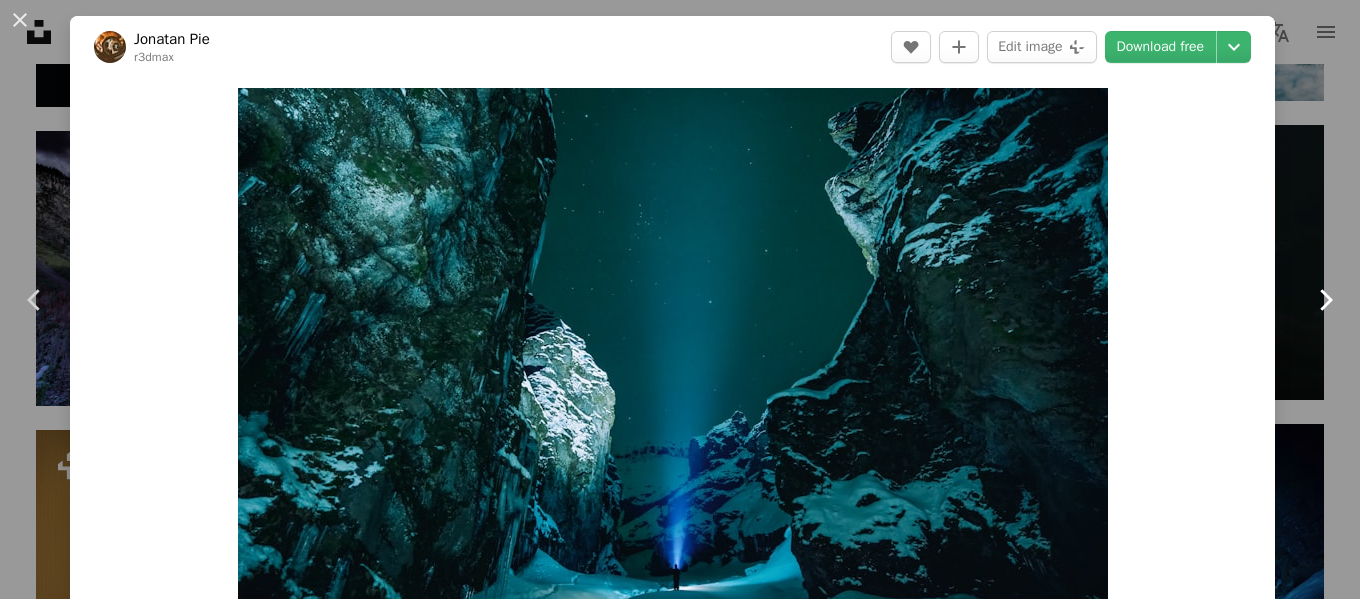 click on "Chevron right" 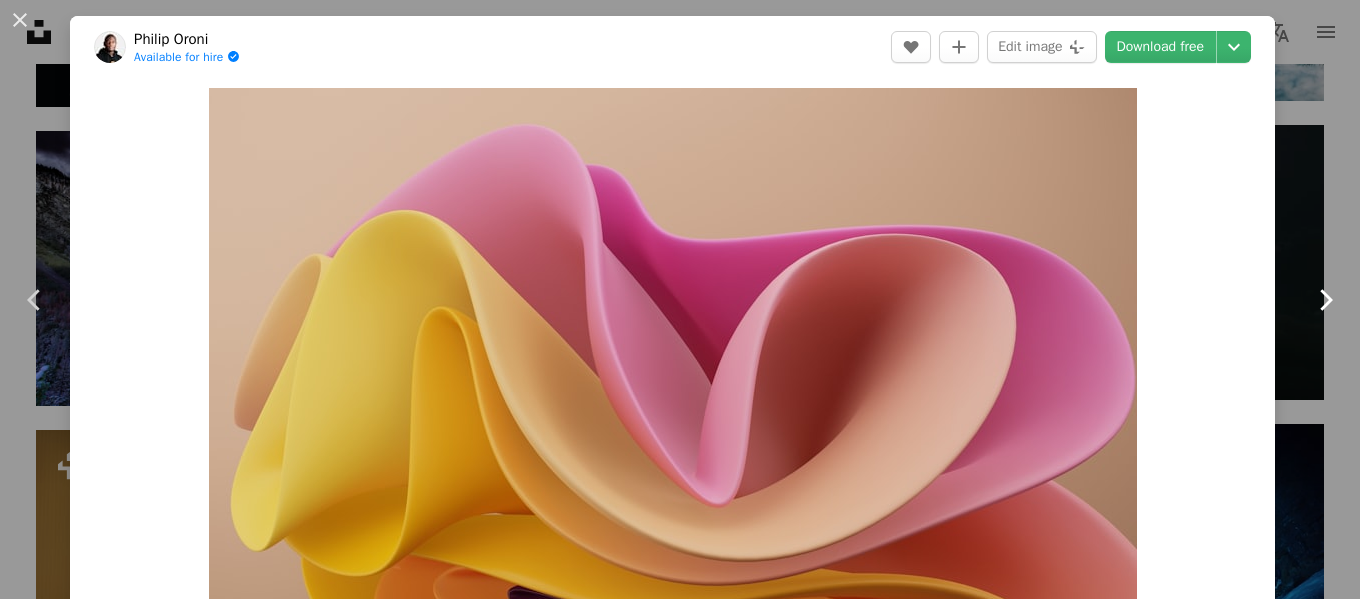 click on "Chevron right" 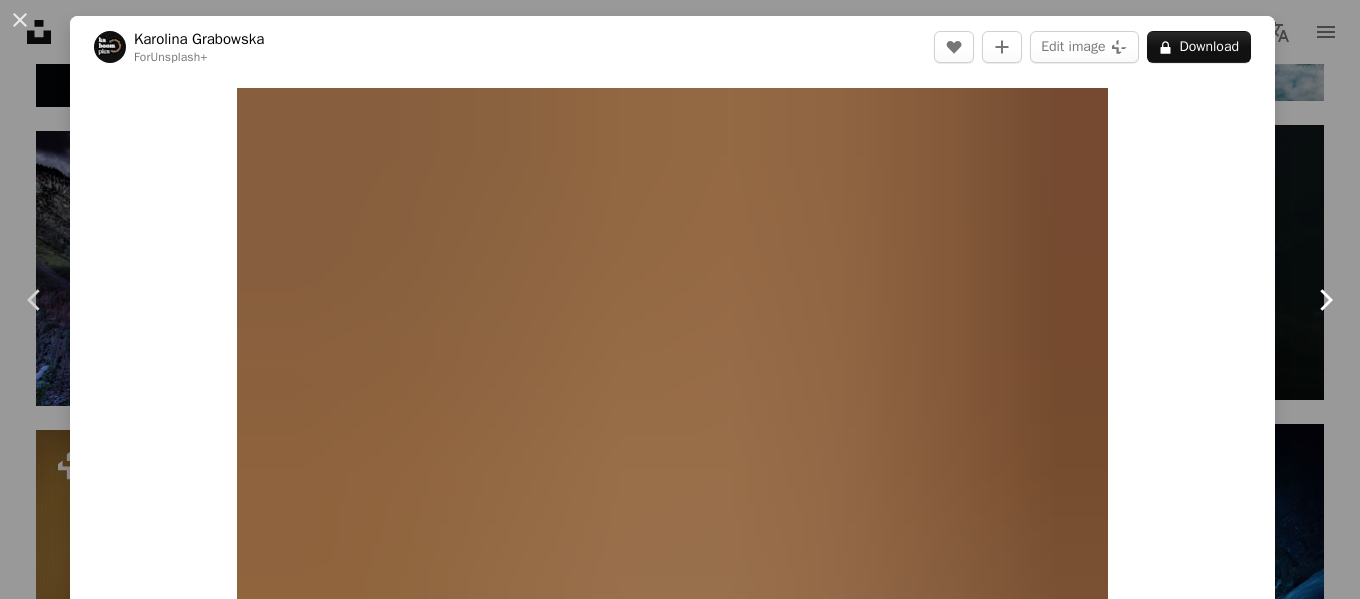 click on "Chevron right" 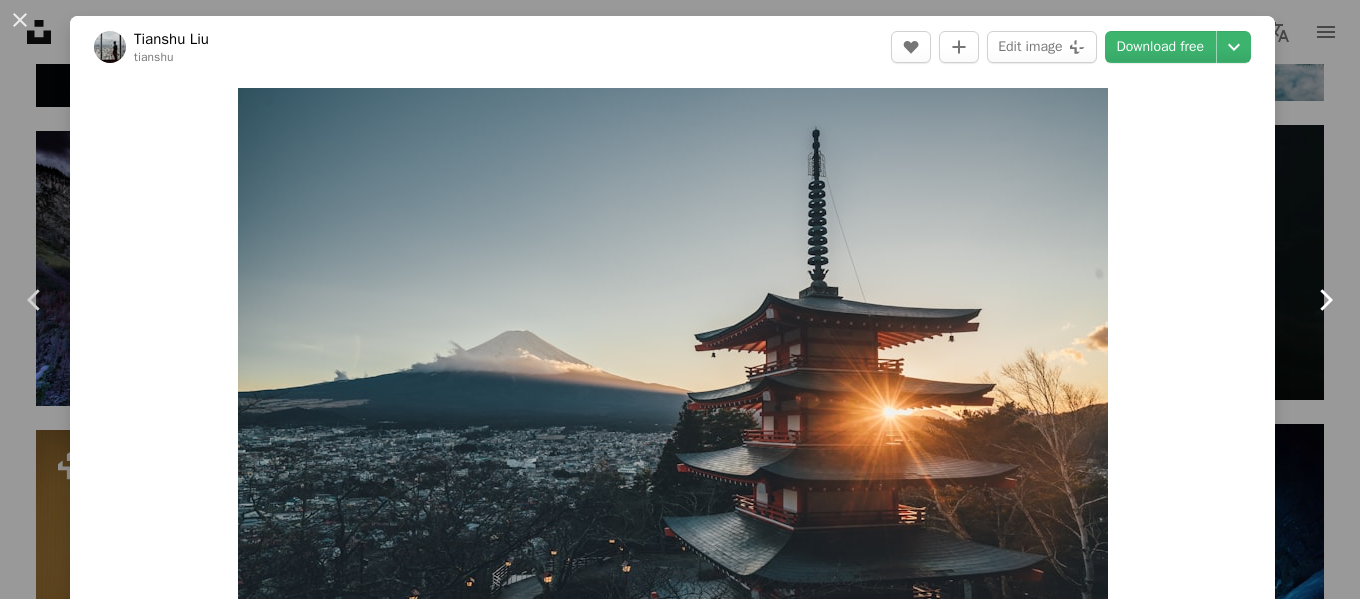 click on "Chevron right" 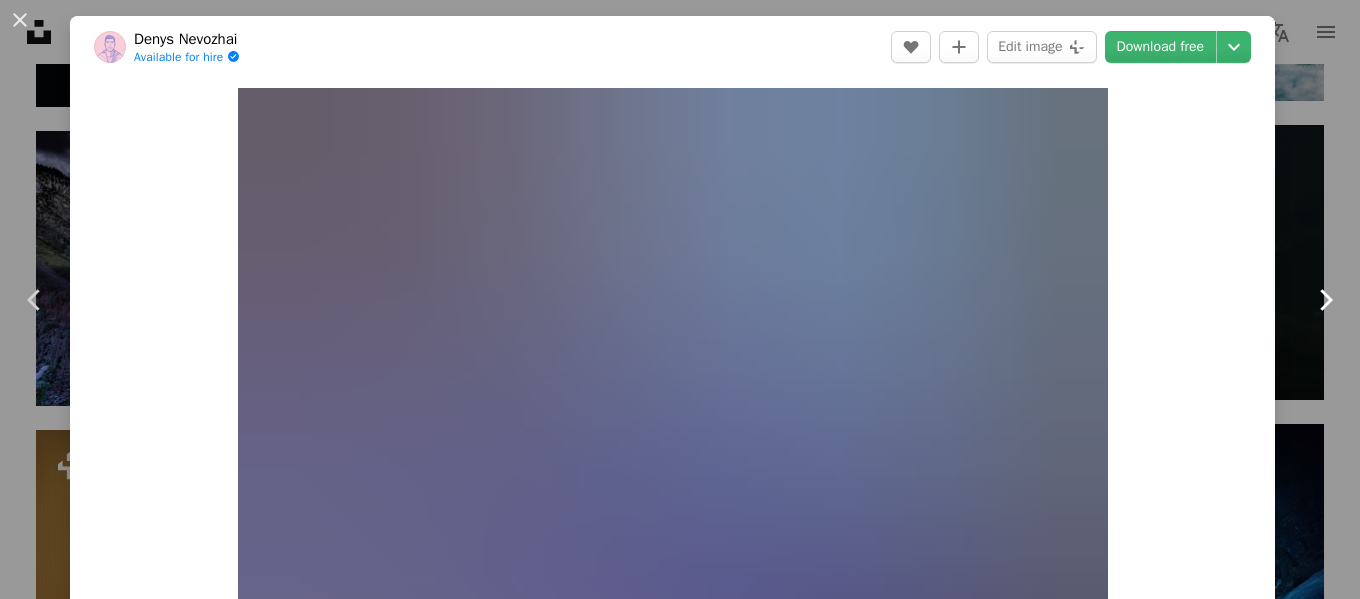 click on "Chevron right" 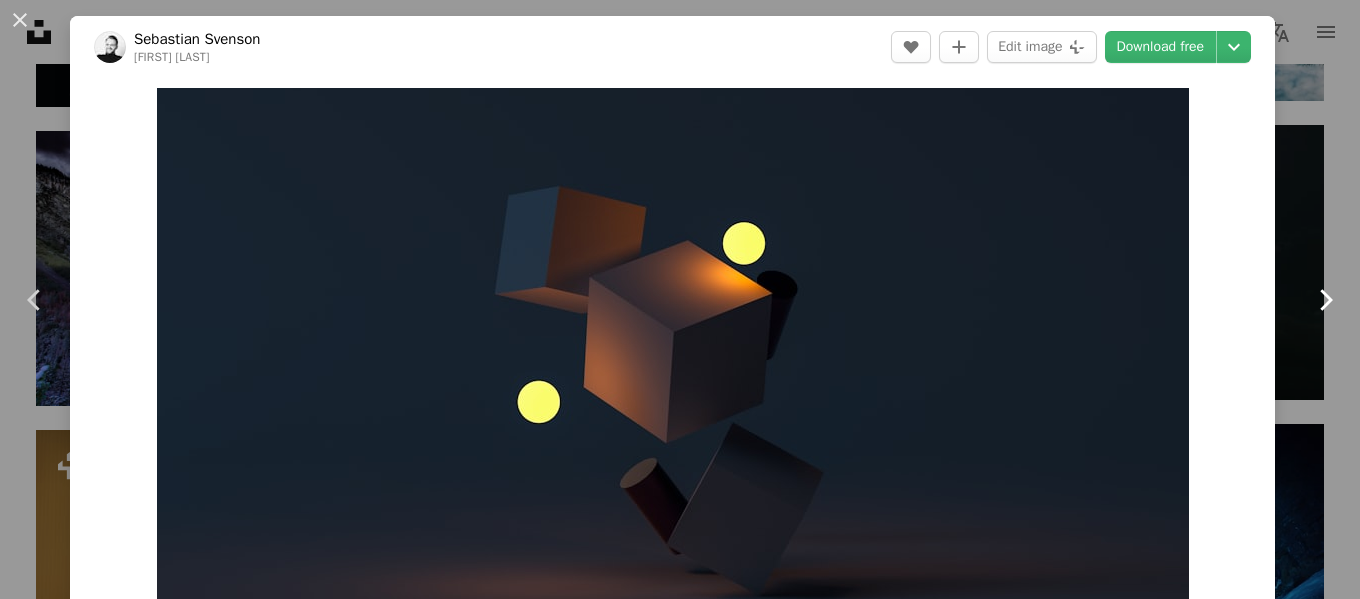 click on "Chevron right" 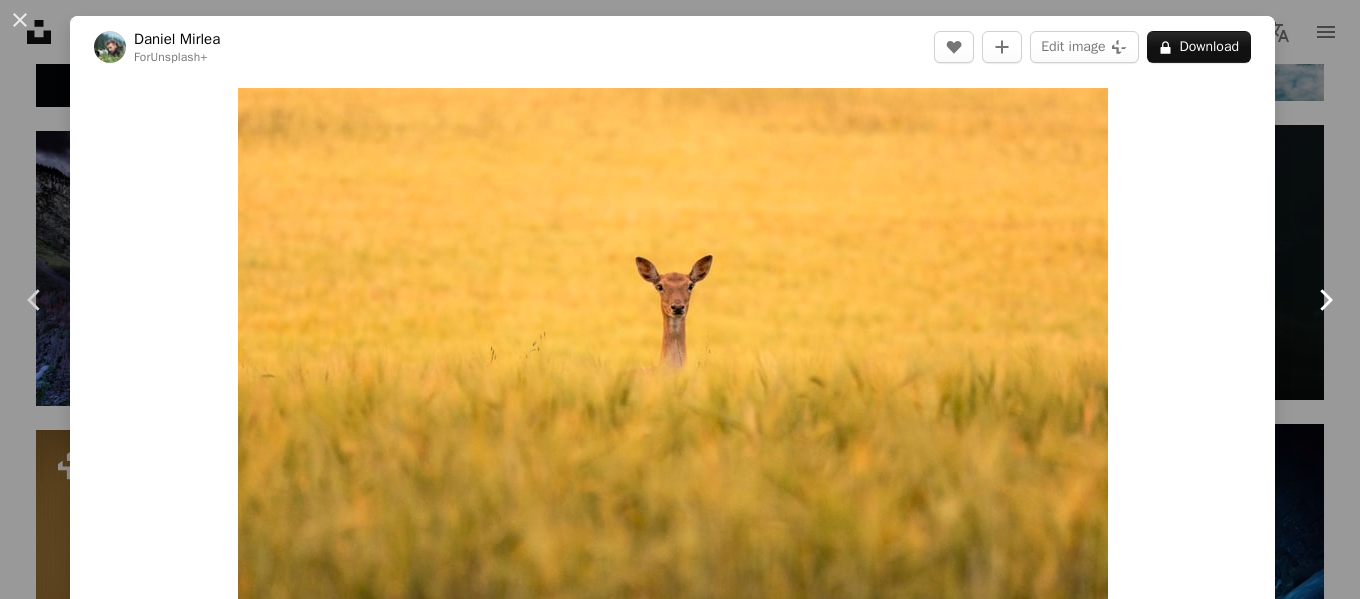 click on "Chevron right" 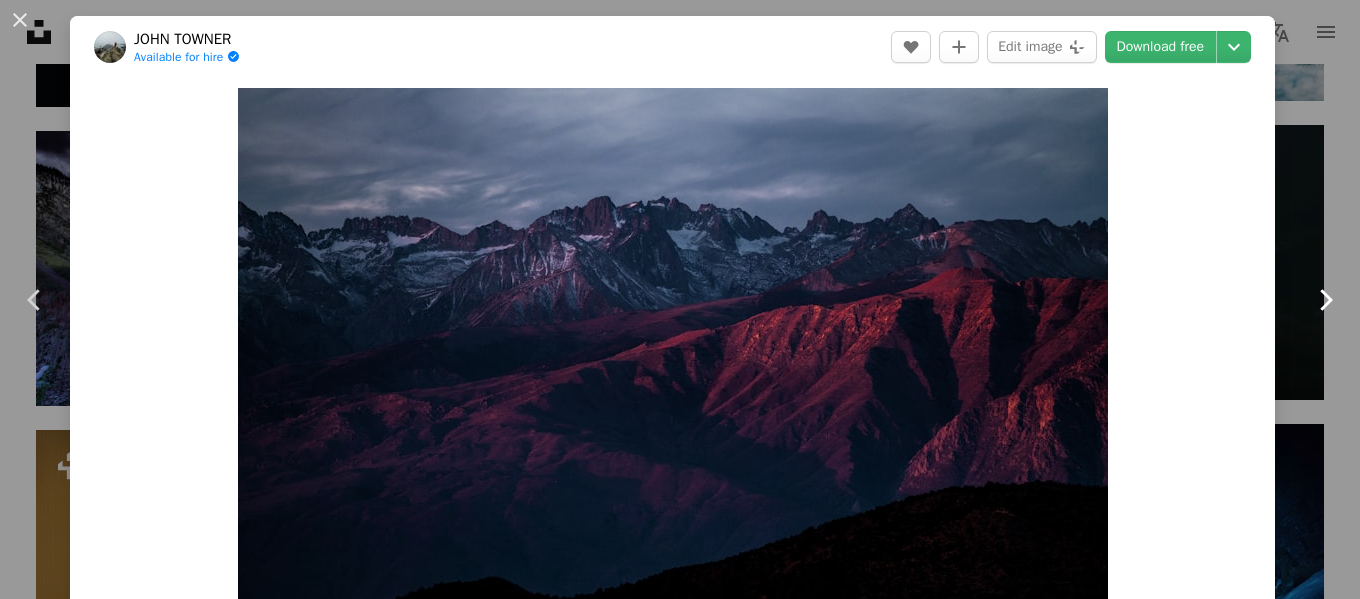 click on "Chevron right" 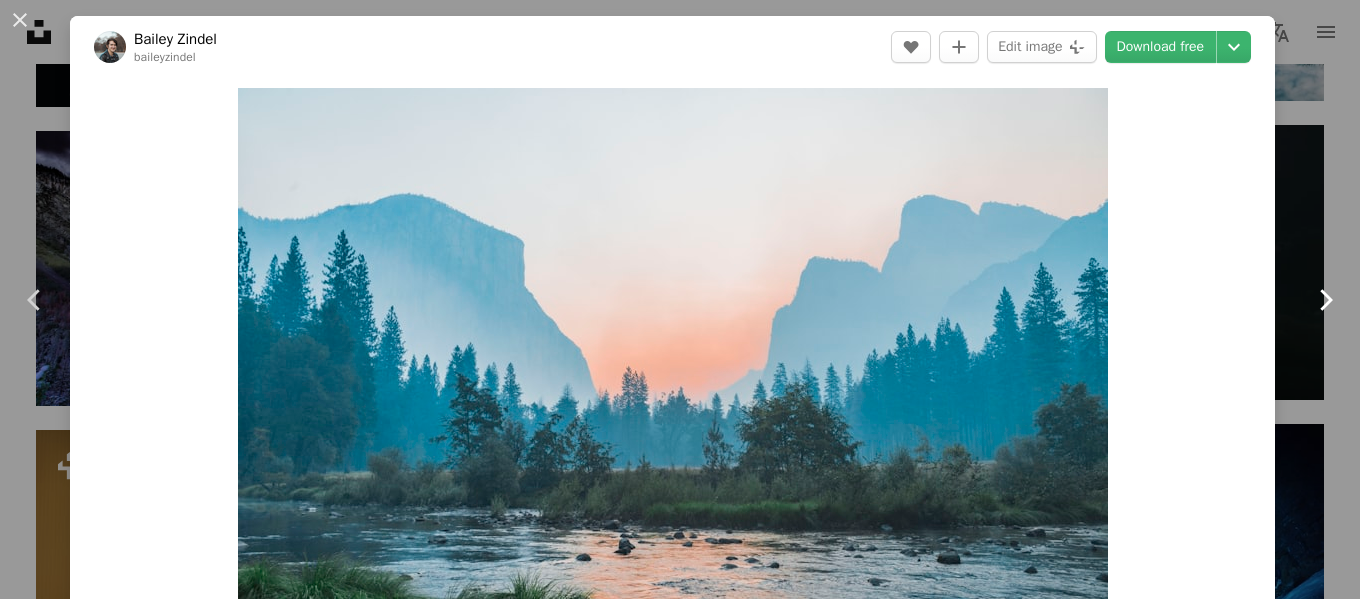 click on "Chevron right" 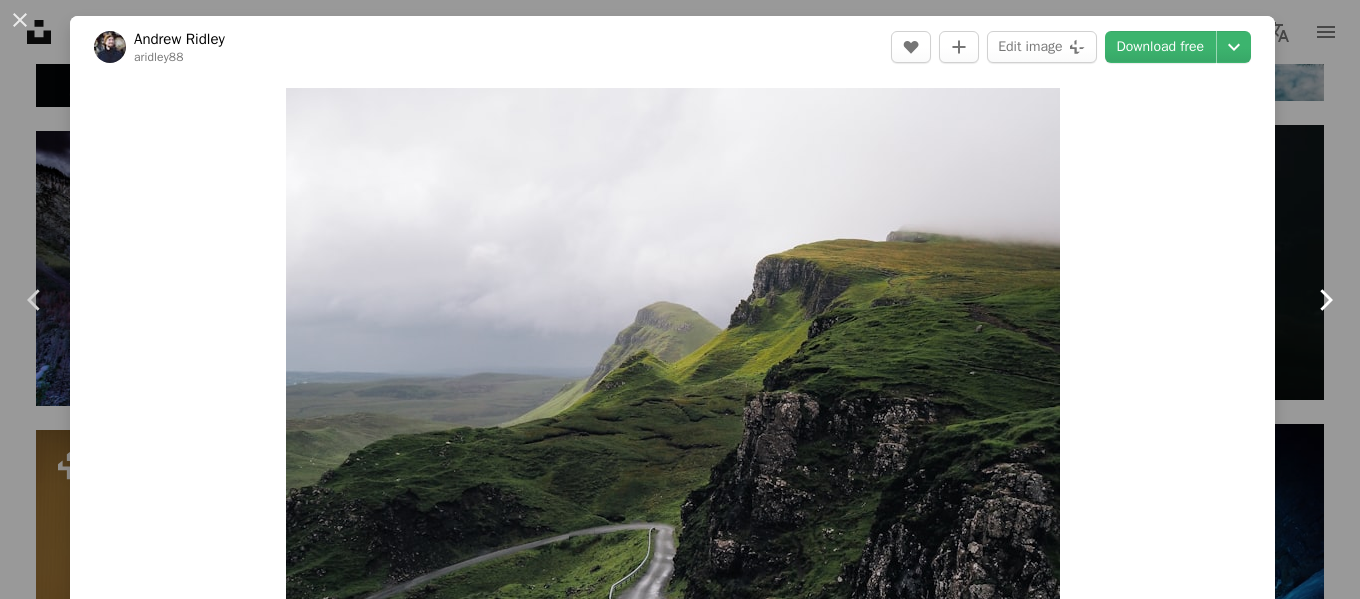 click on "Chevron right" 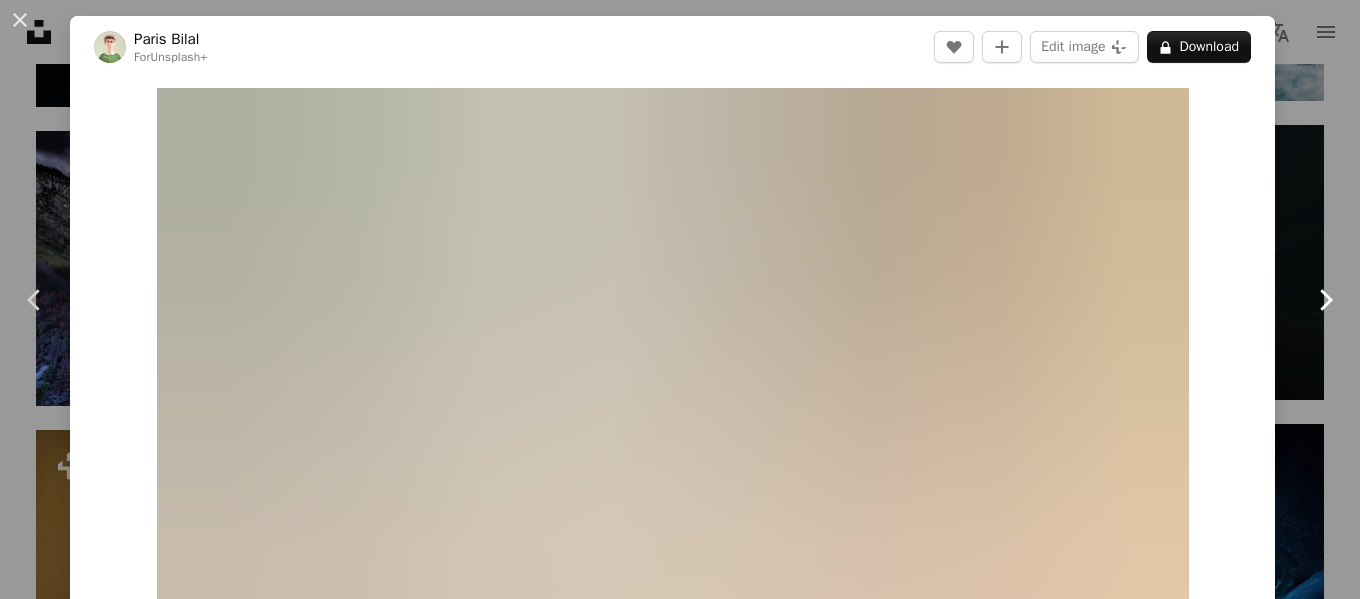 click on "Chevron right" 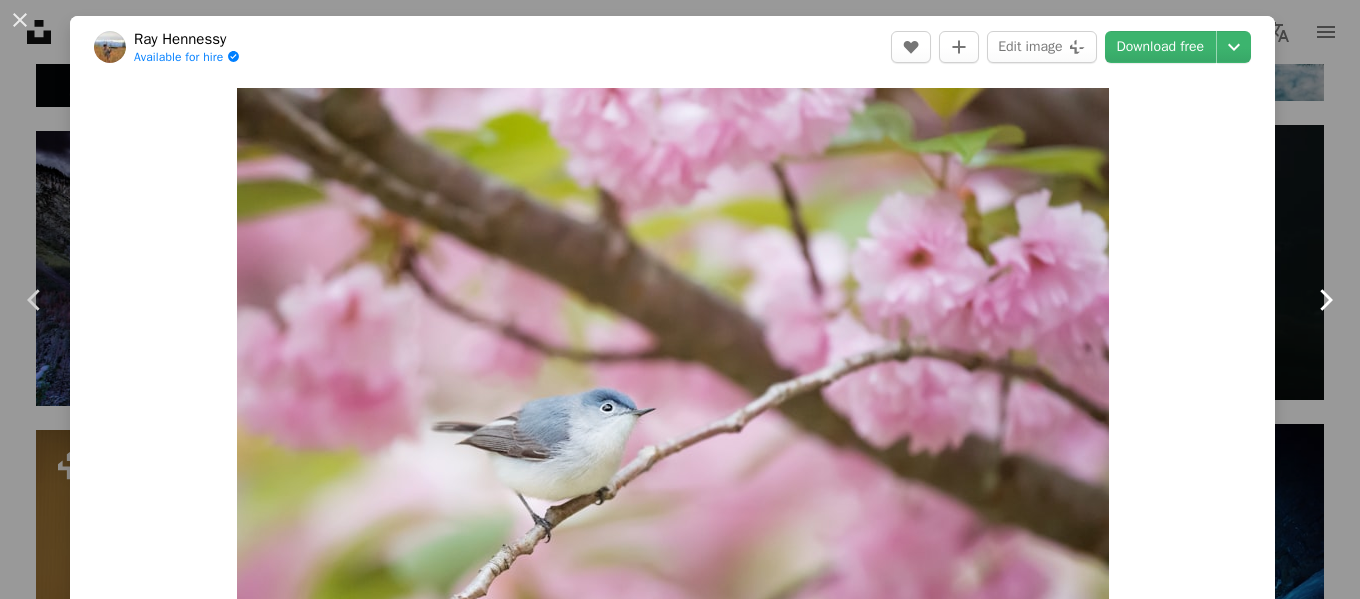 click on "Chevron right" 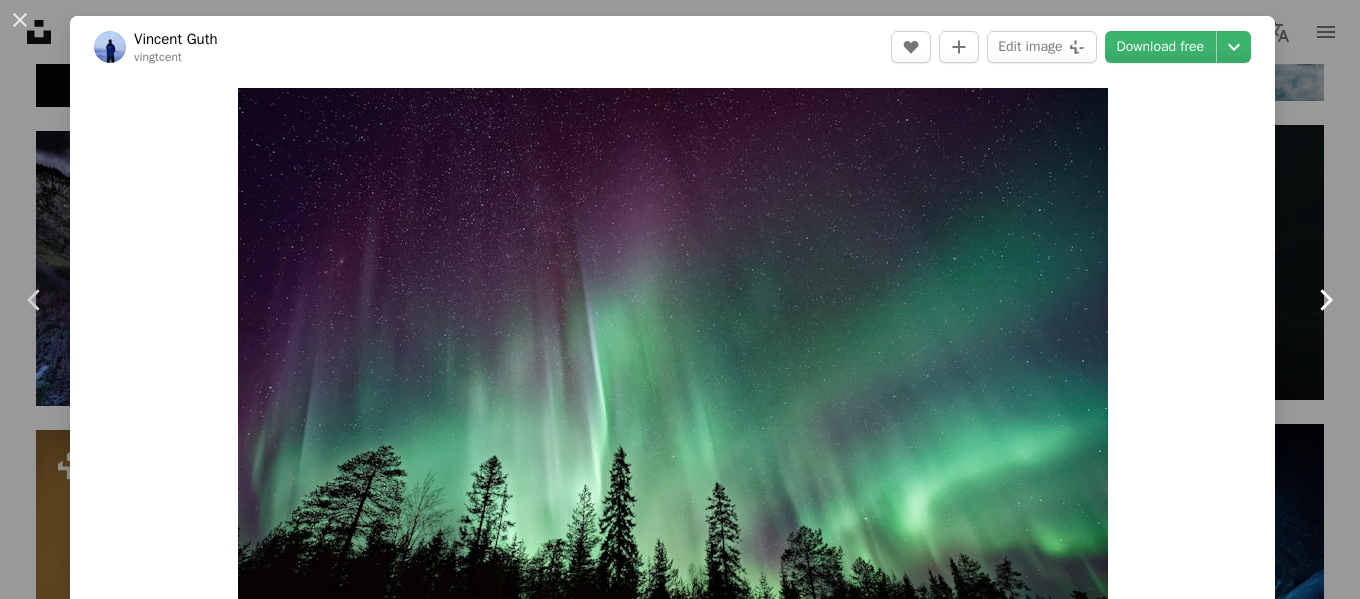 click on "Chevron right" 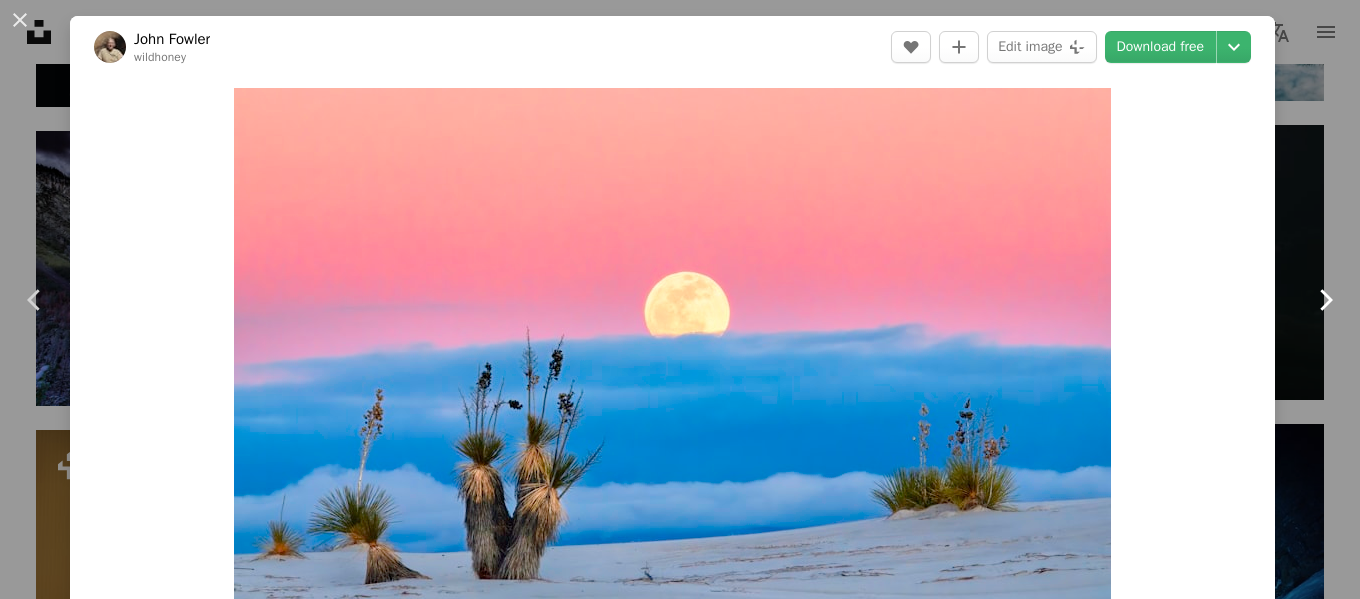 click on "Chevron right" 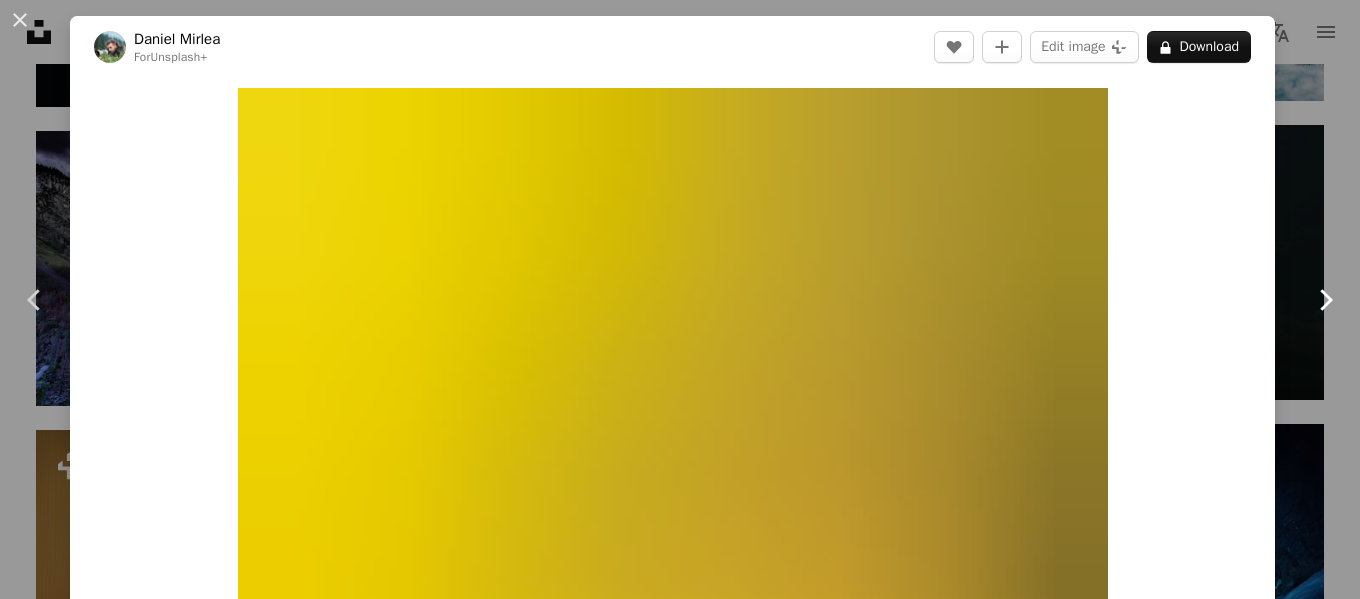 click on "Chevron right" 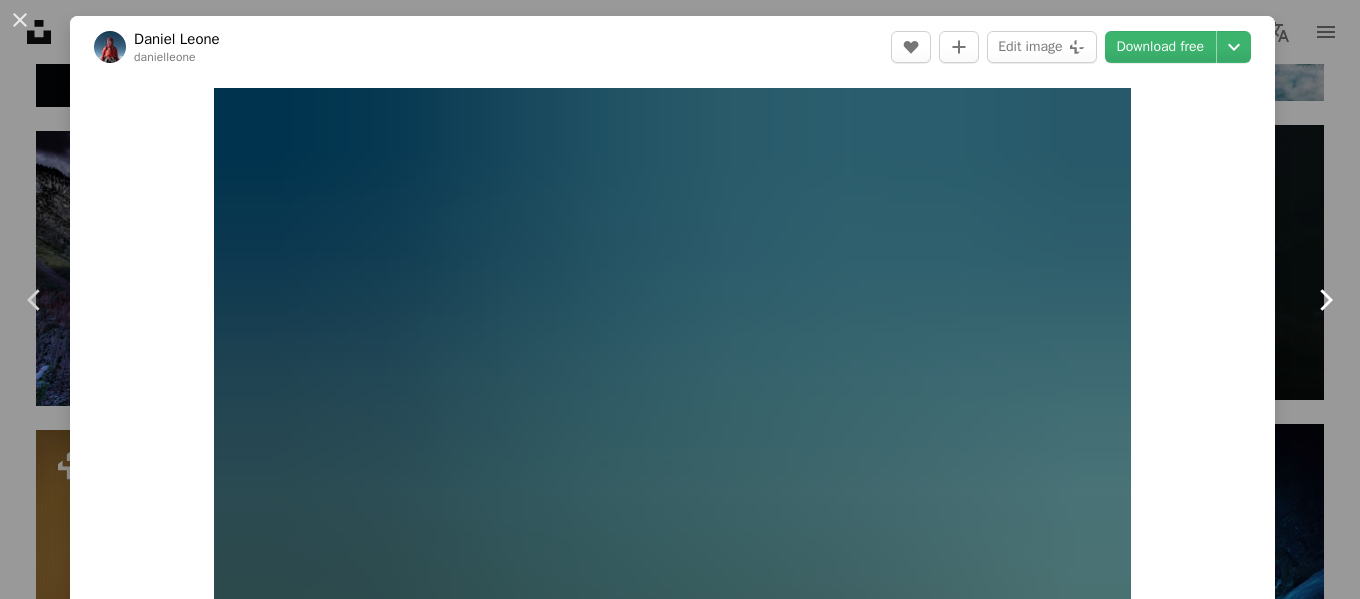 click on "Chevron right" 